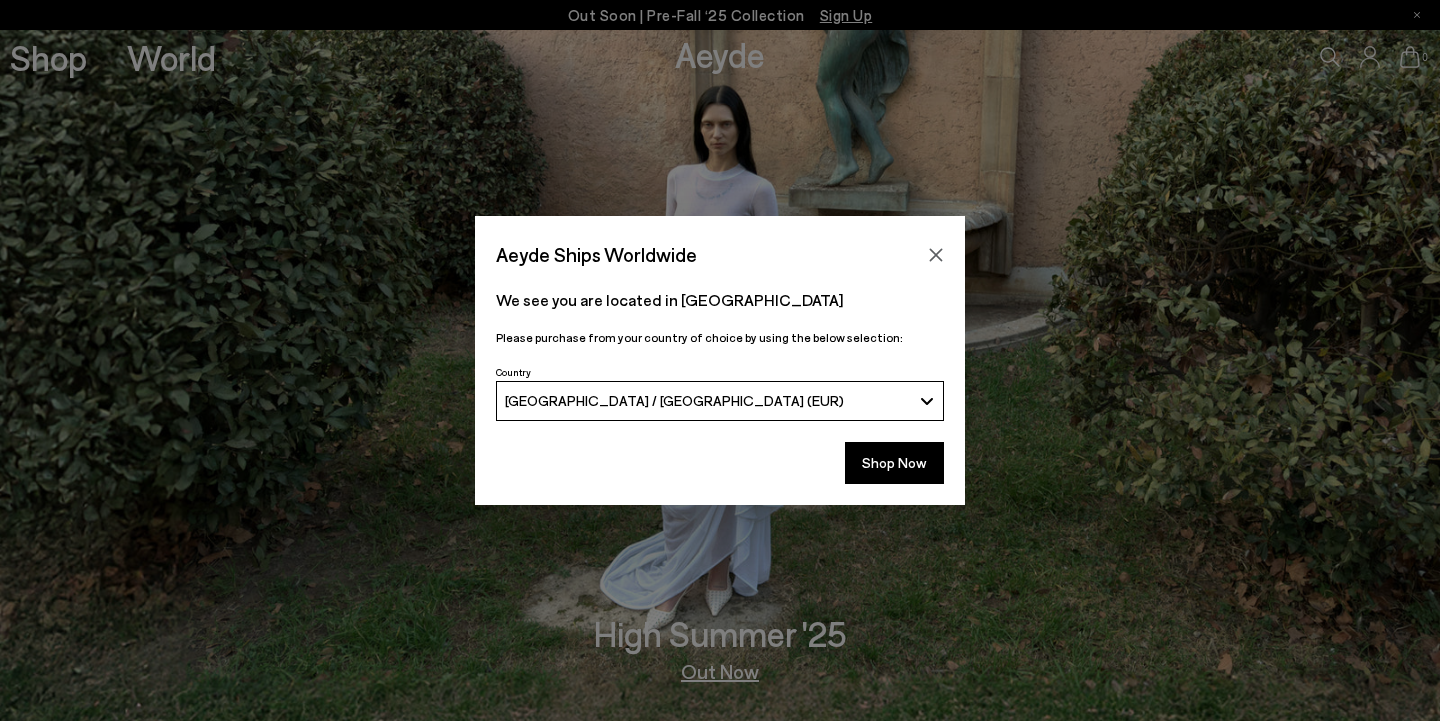 scroll, scrollTop: 0, scrollLeft: 0, axis: both 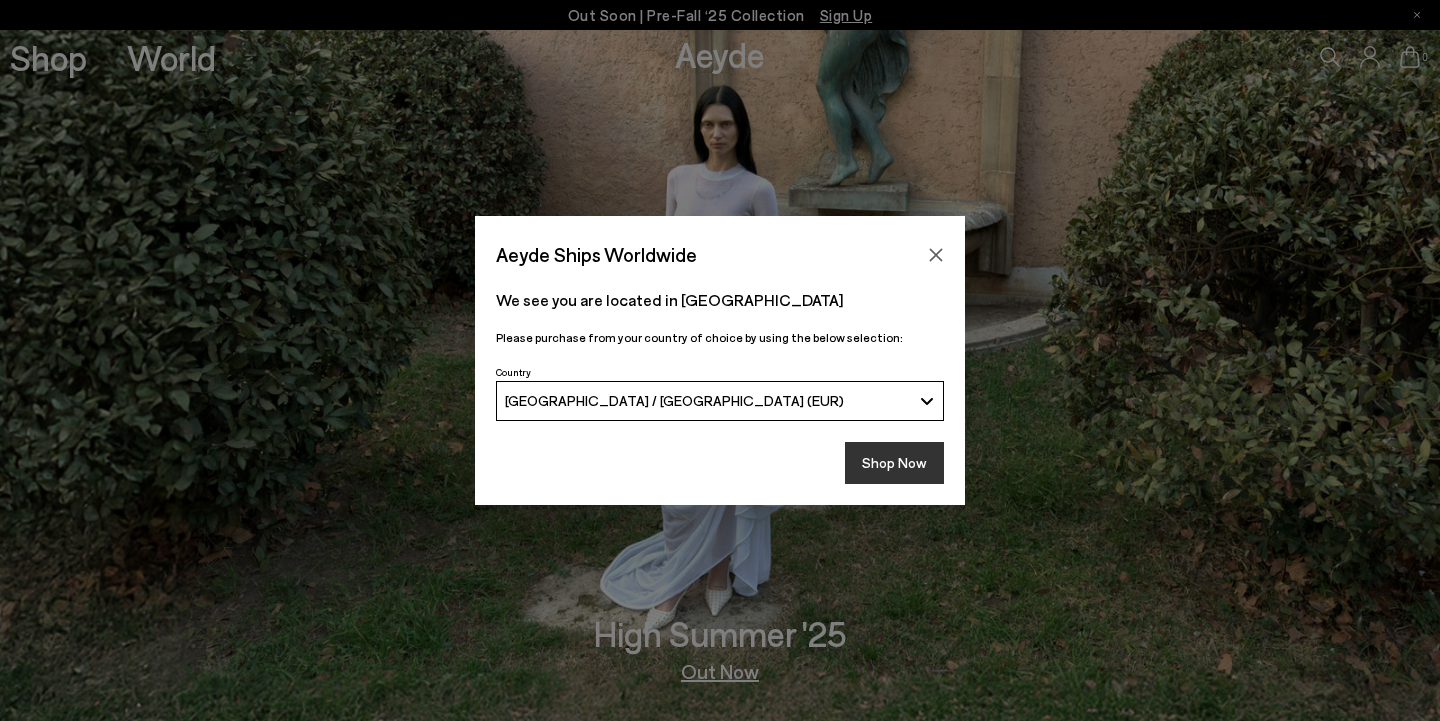 click on "Shop Now" at bounding box center (894, 463) 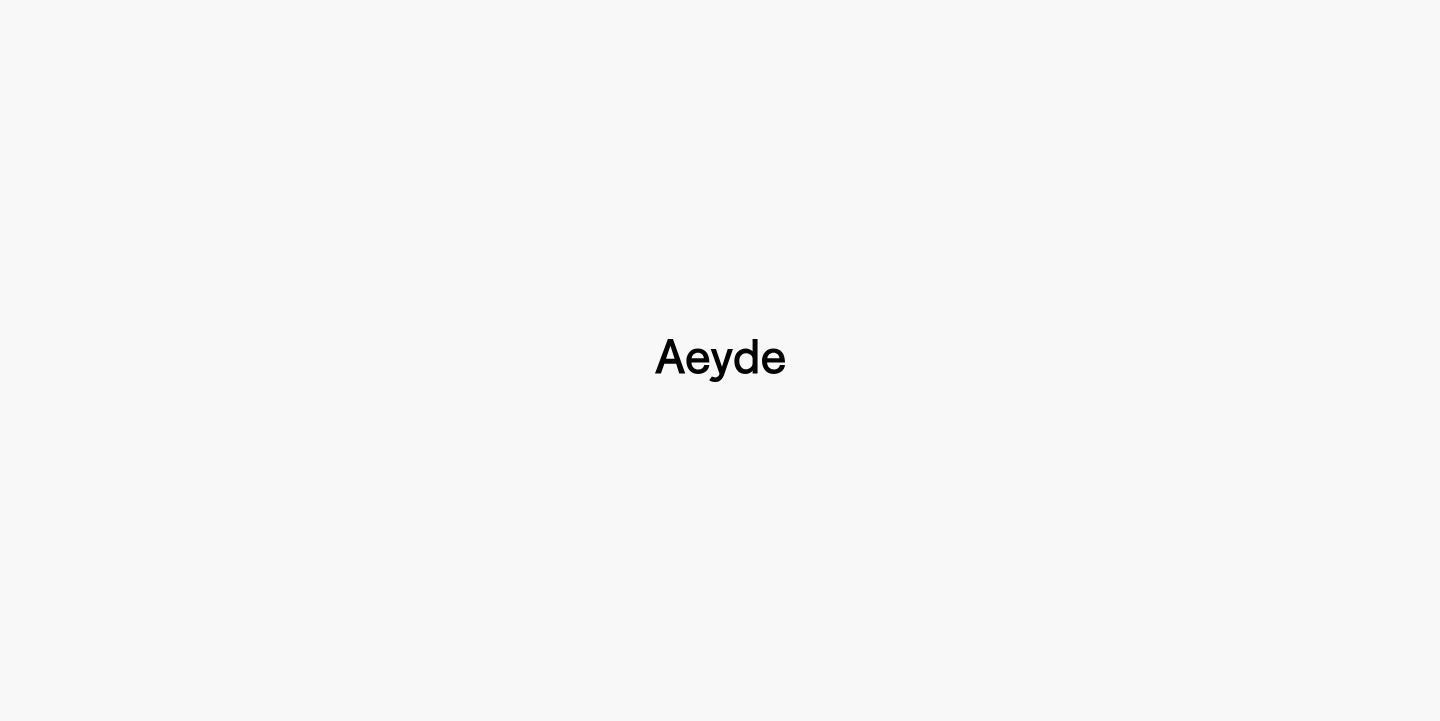 type 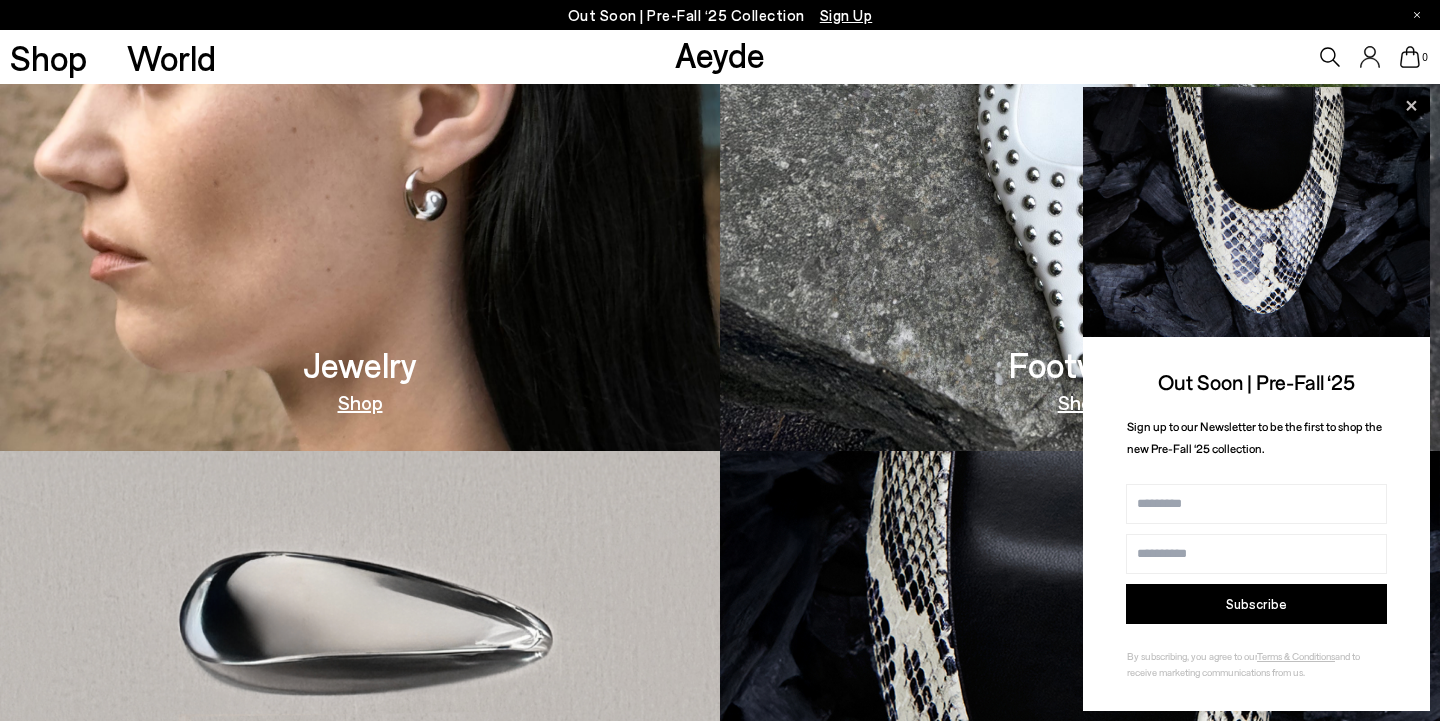 scroll, scrollTop: 1411, scrollLeft: 0, axis: vertical 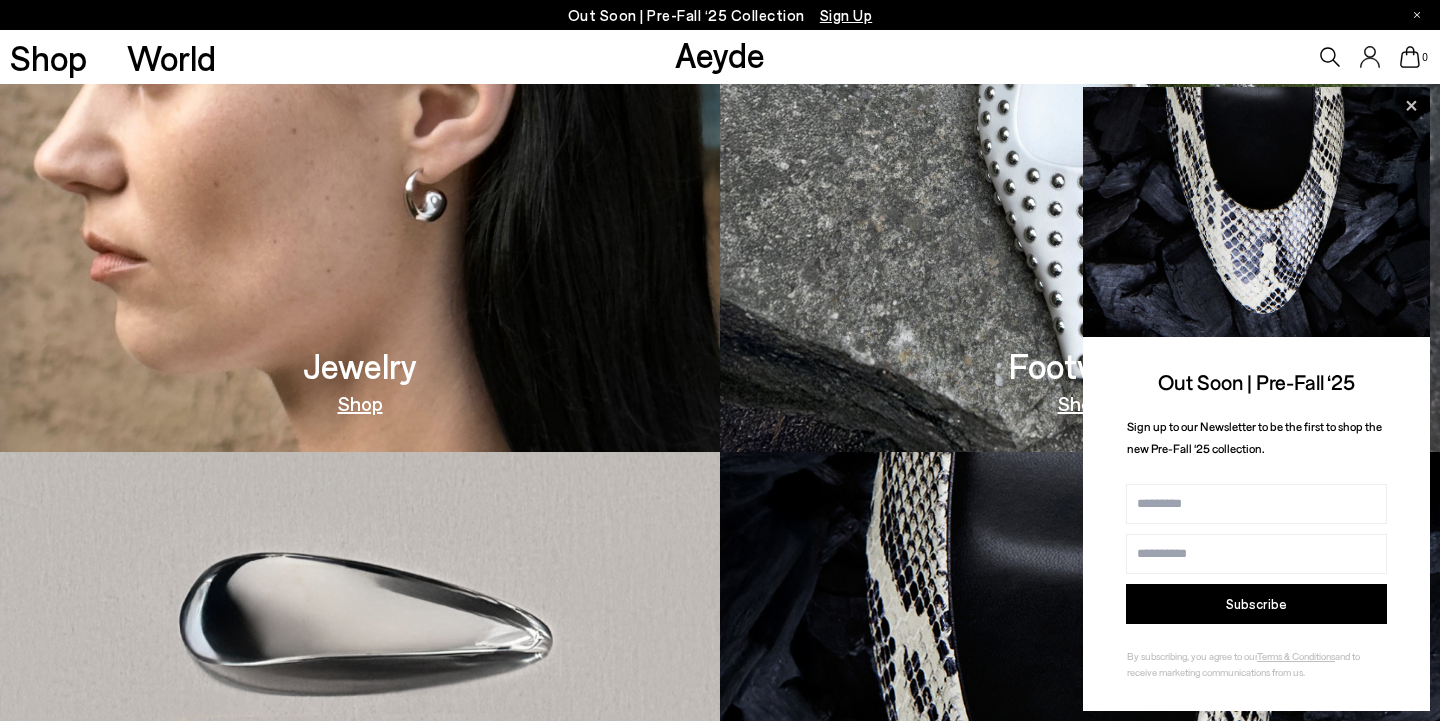 click at bounding box center (1080, 106) 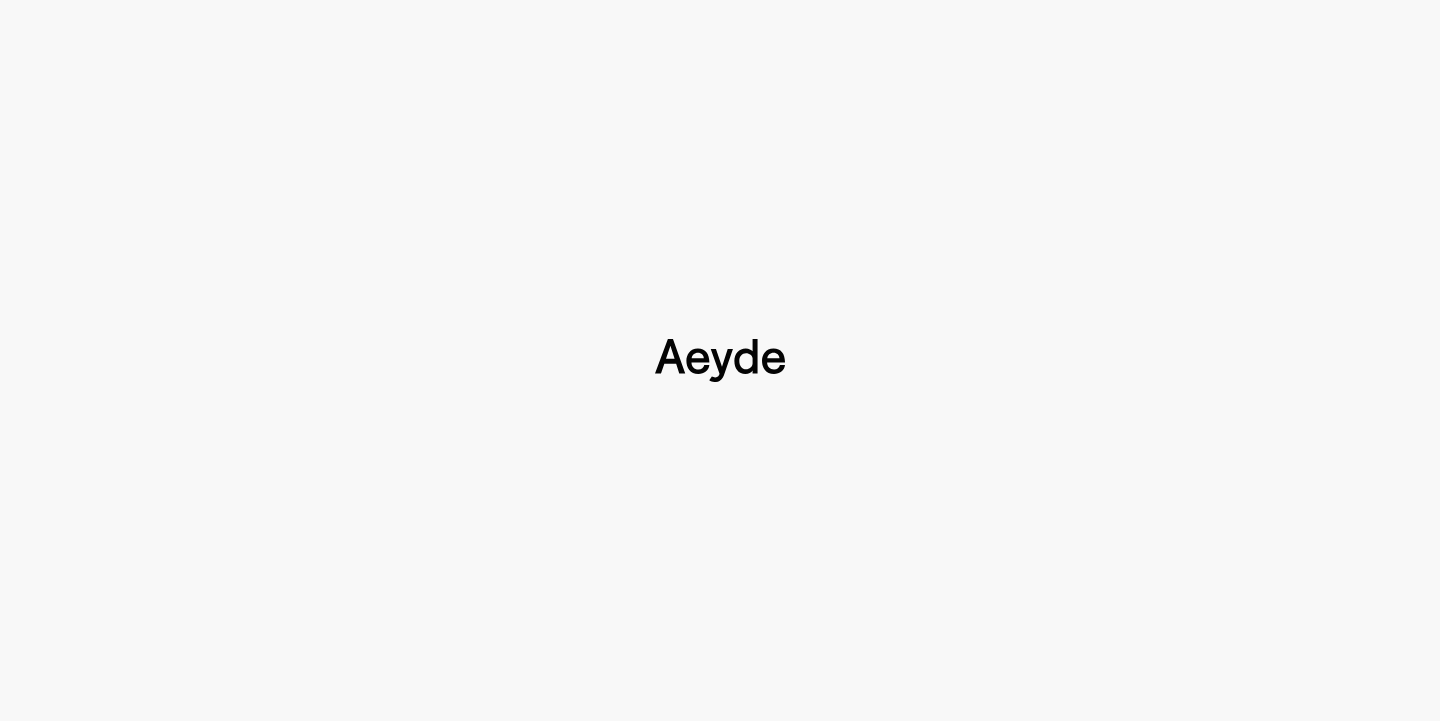 scroll, scrollTop: 0, scrollLeft: 0, axis: both 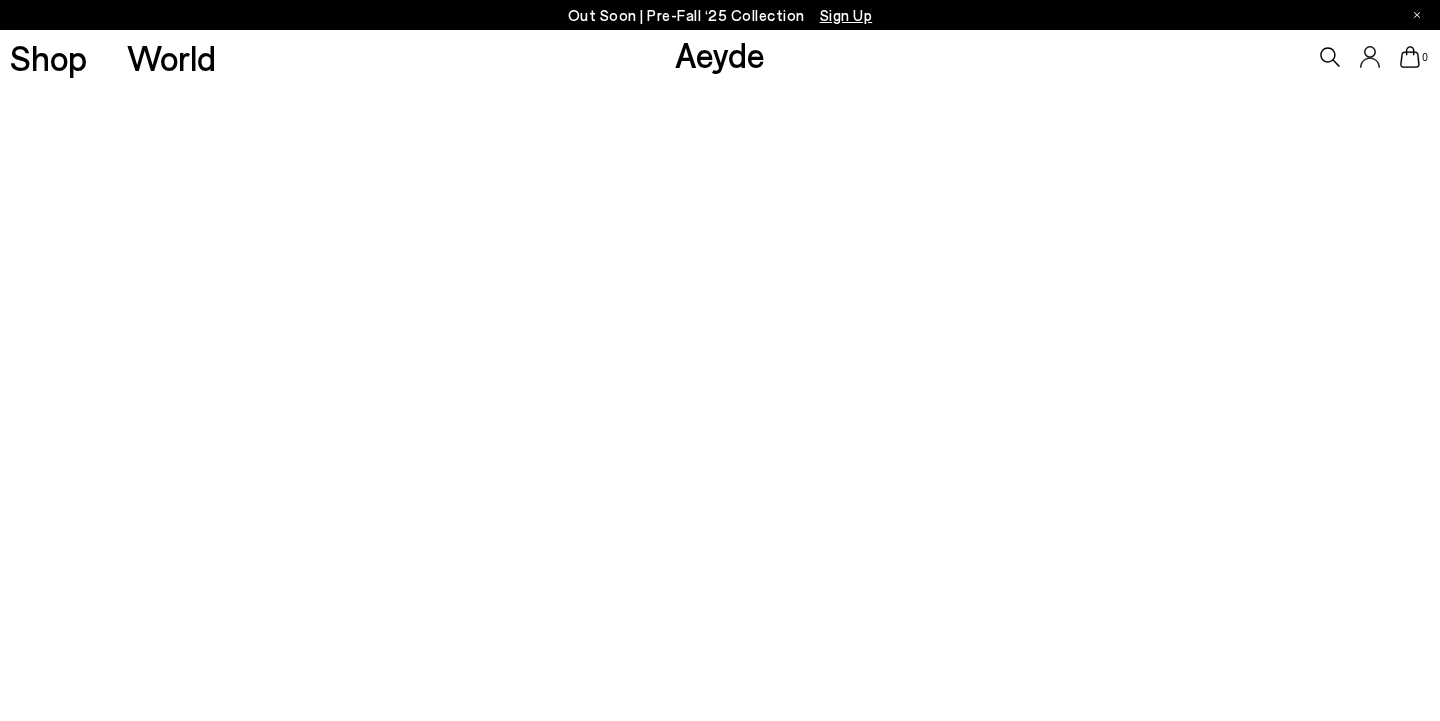 type 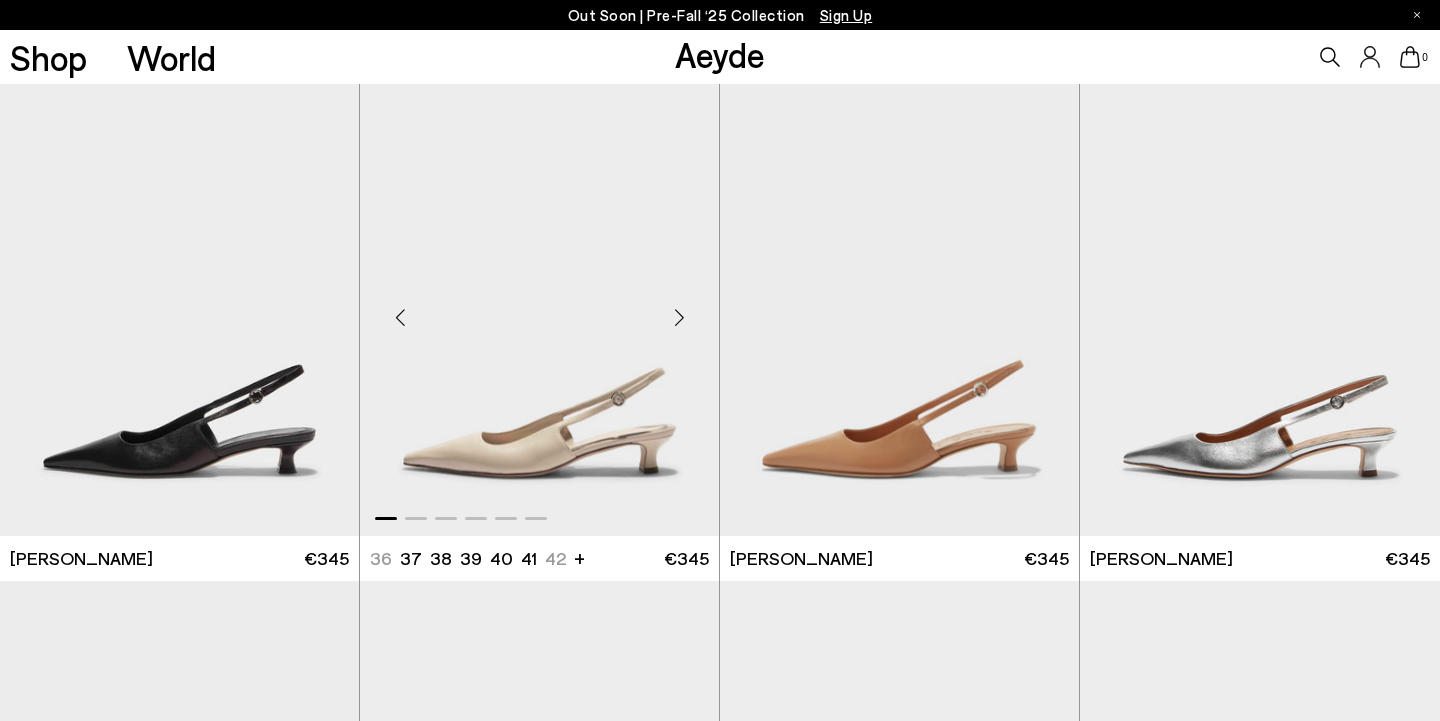 click at bounding box center [679, 318] 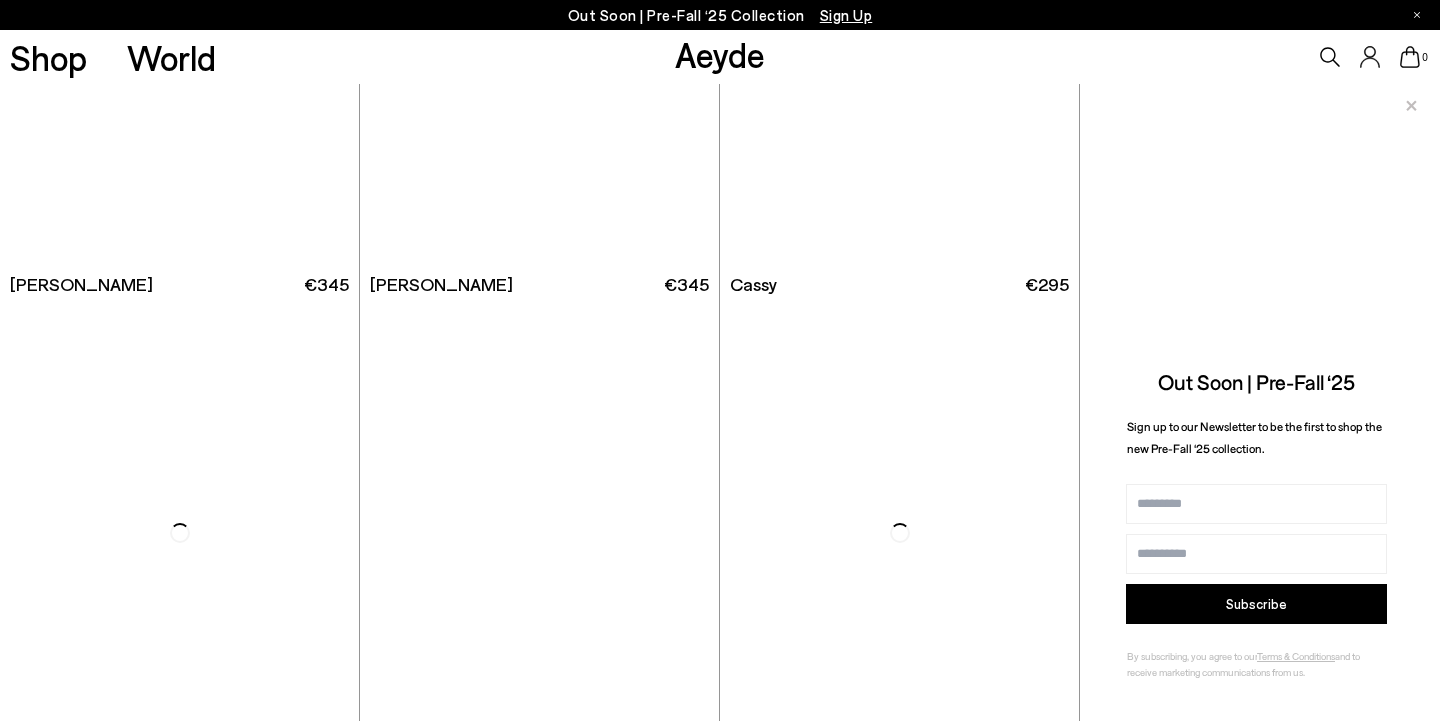 scroll, scrollTop: 3249, scrollLeft: 0, axis: vertical 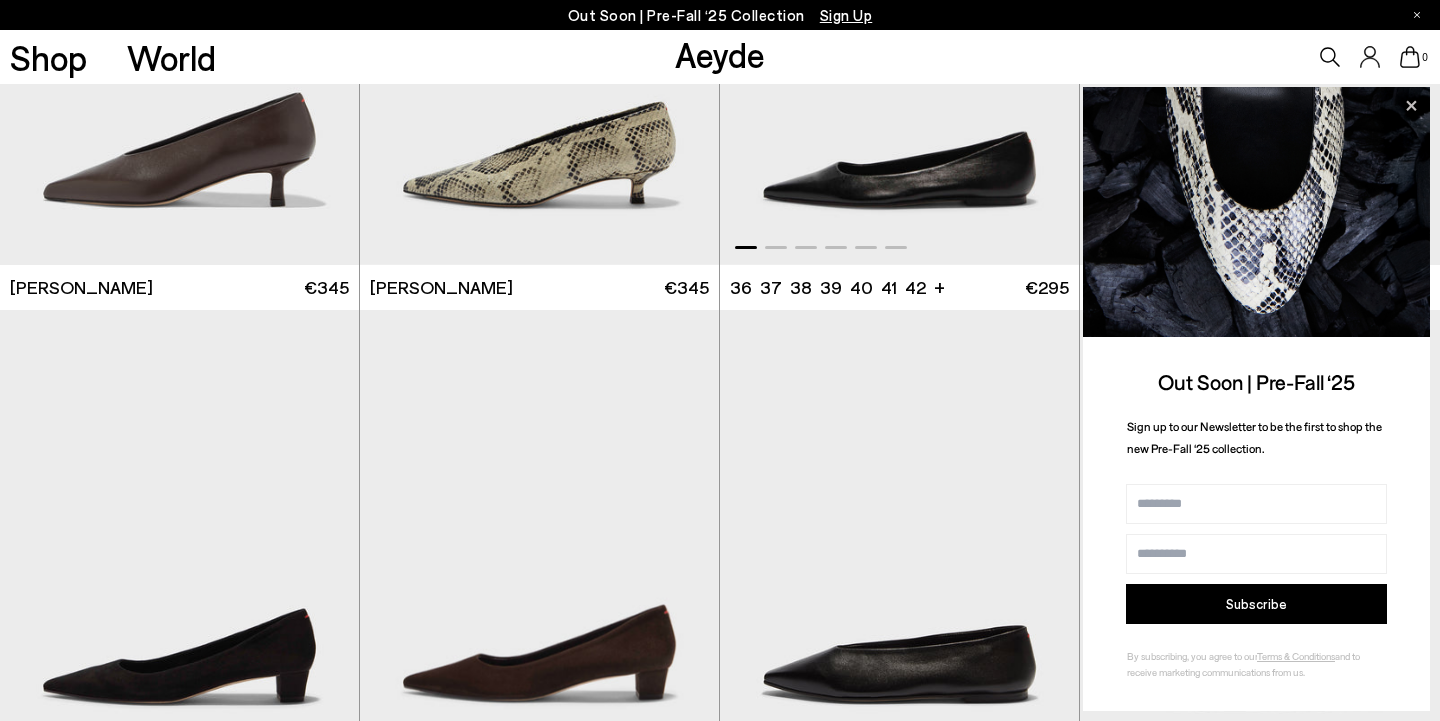 click at bounding box center (899, 39) 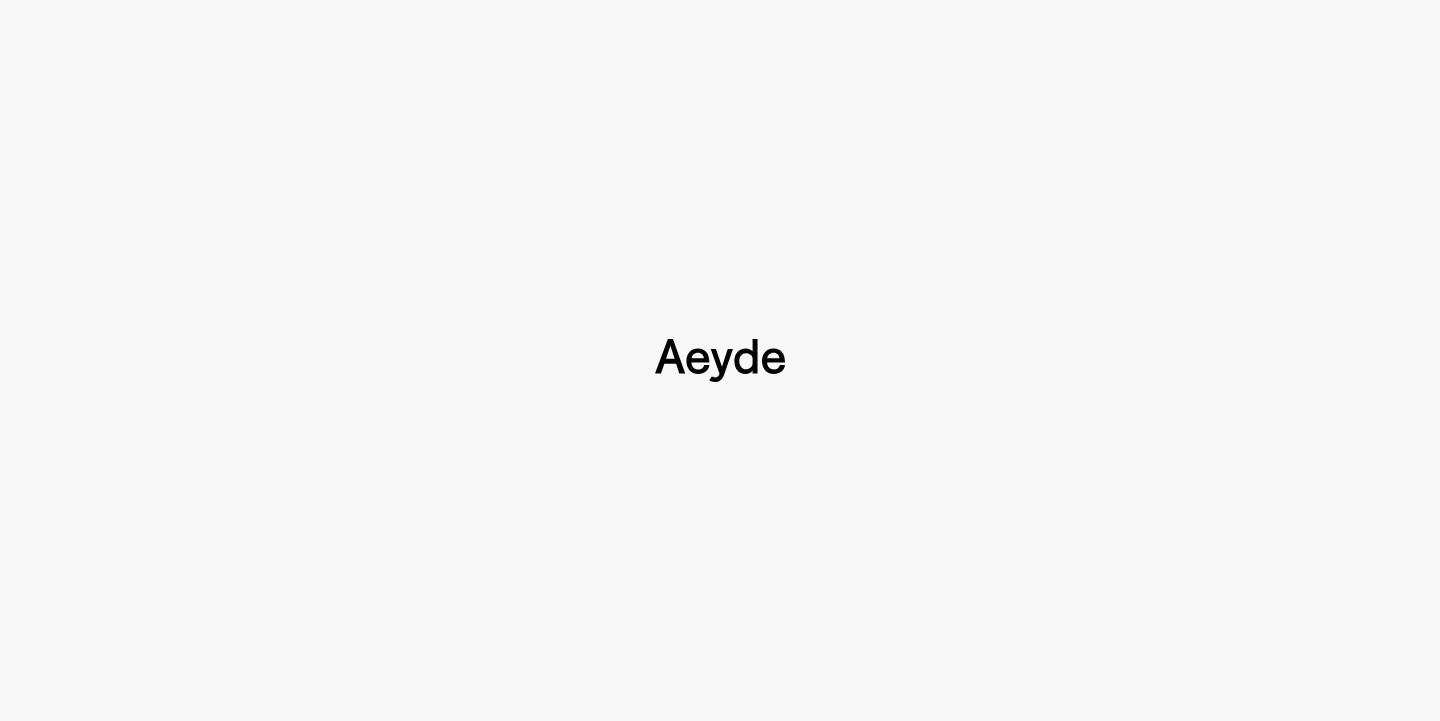 type 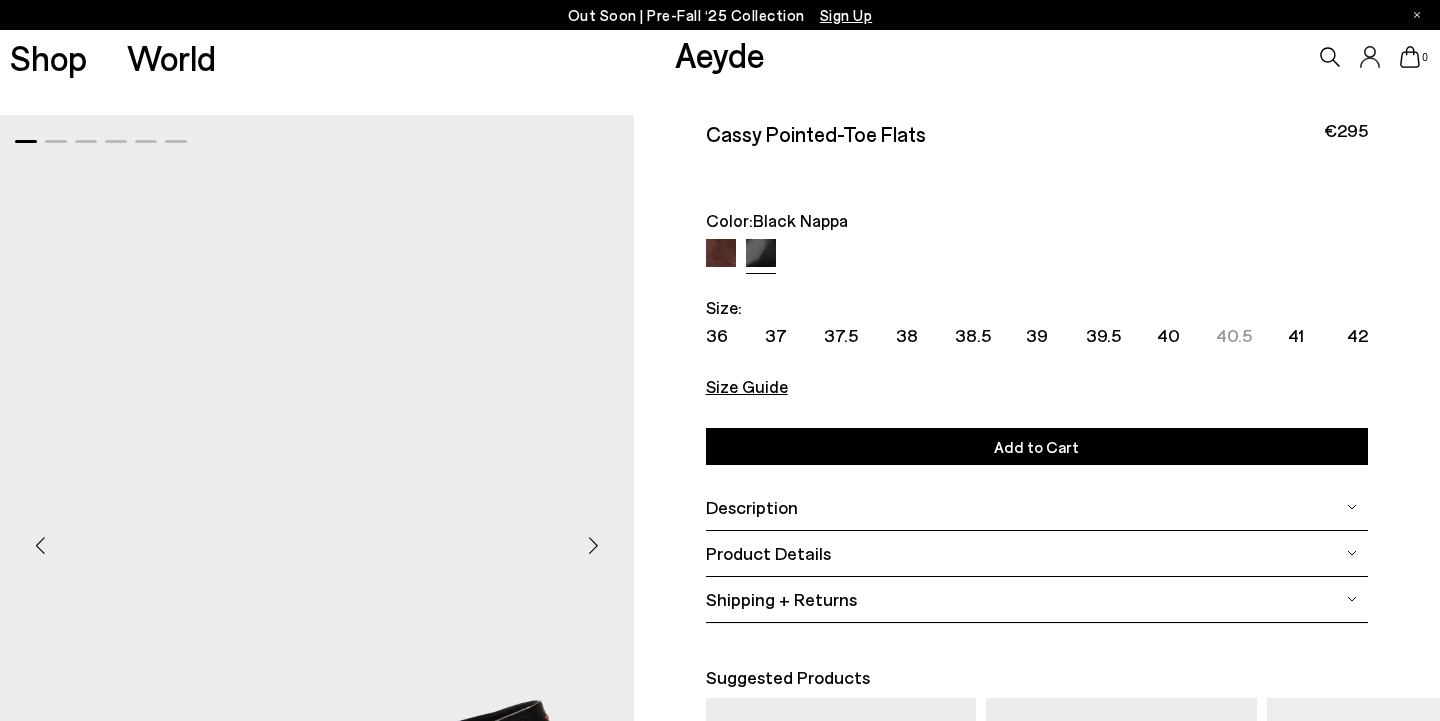 scroll, scrollTop: 457, scrollLeft: 0, axis: vertical 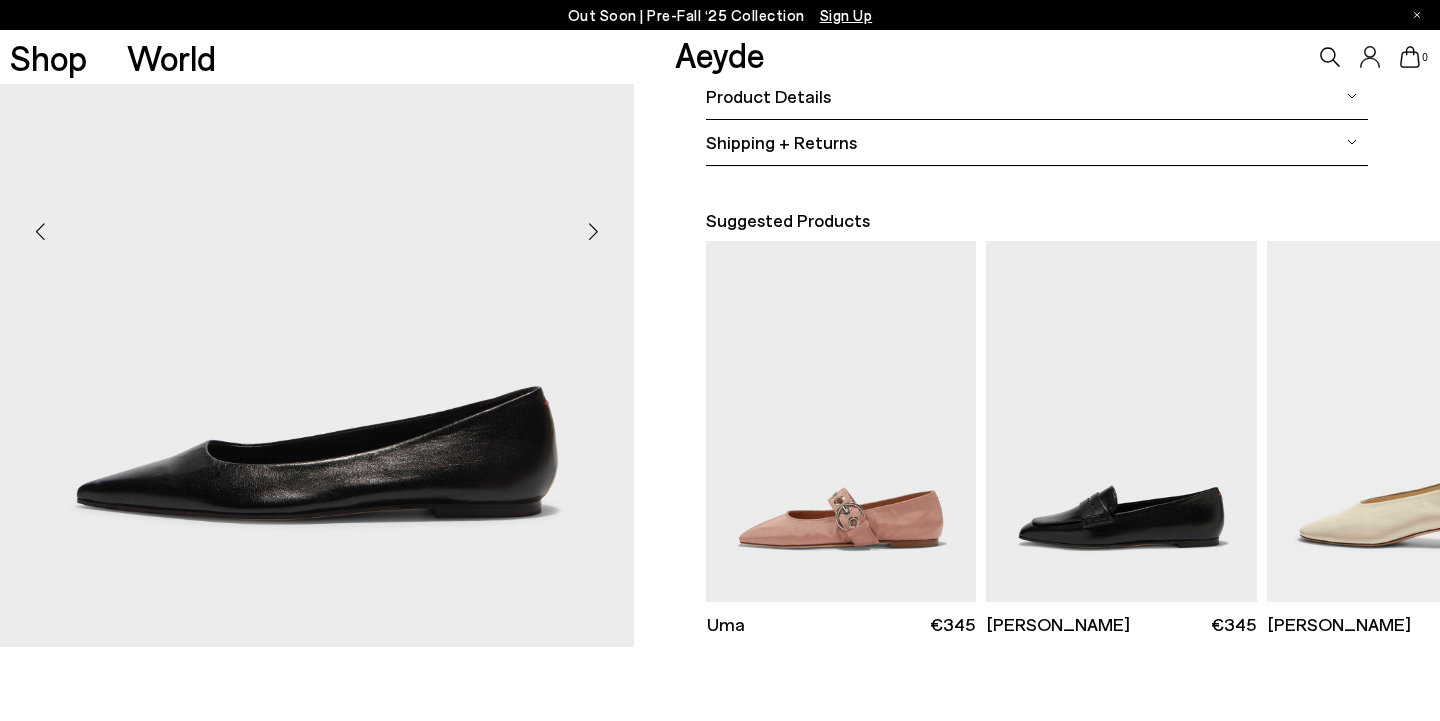 click at bounding box center (594, 232) 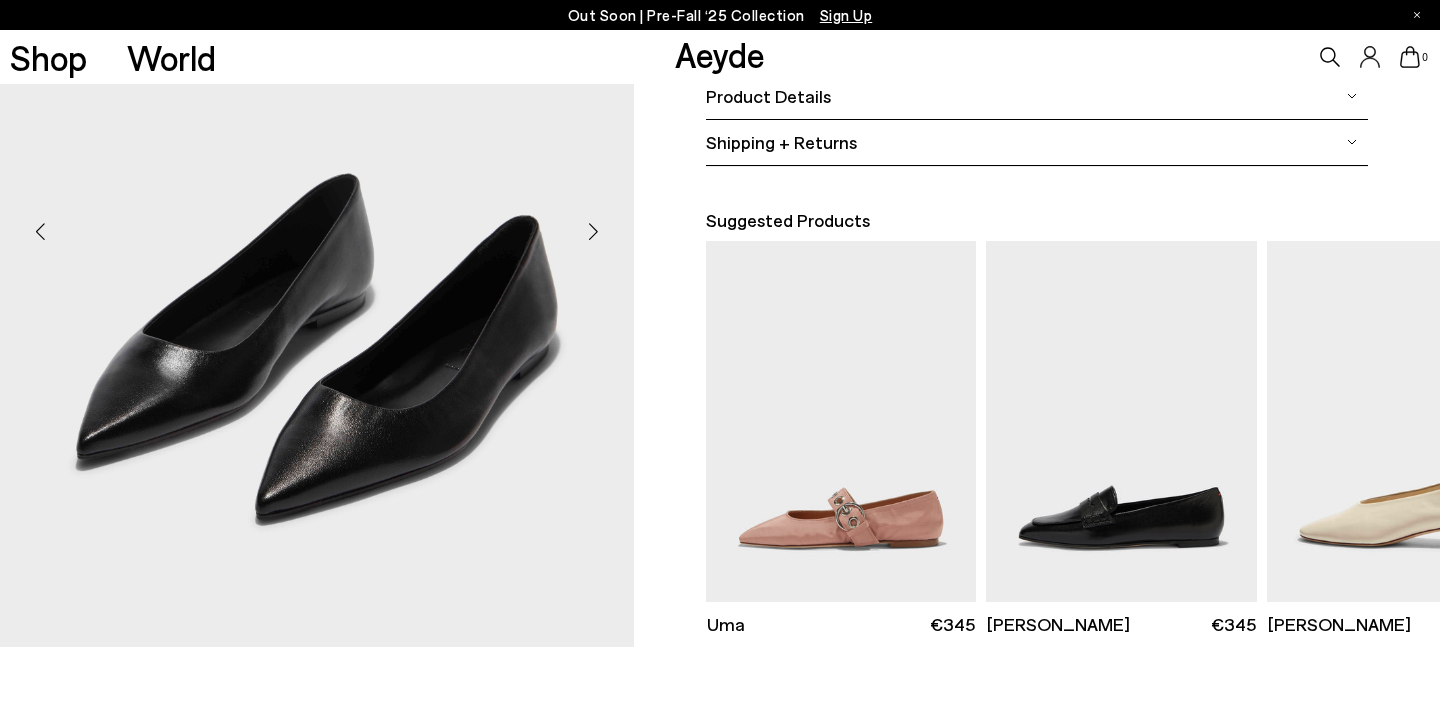 click at bounding box center (40, 232) 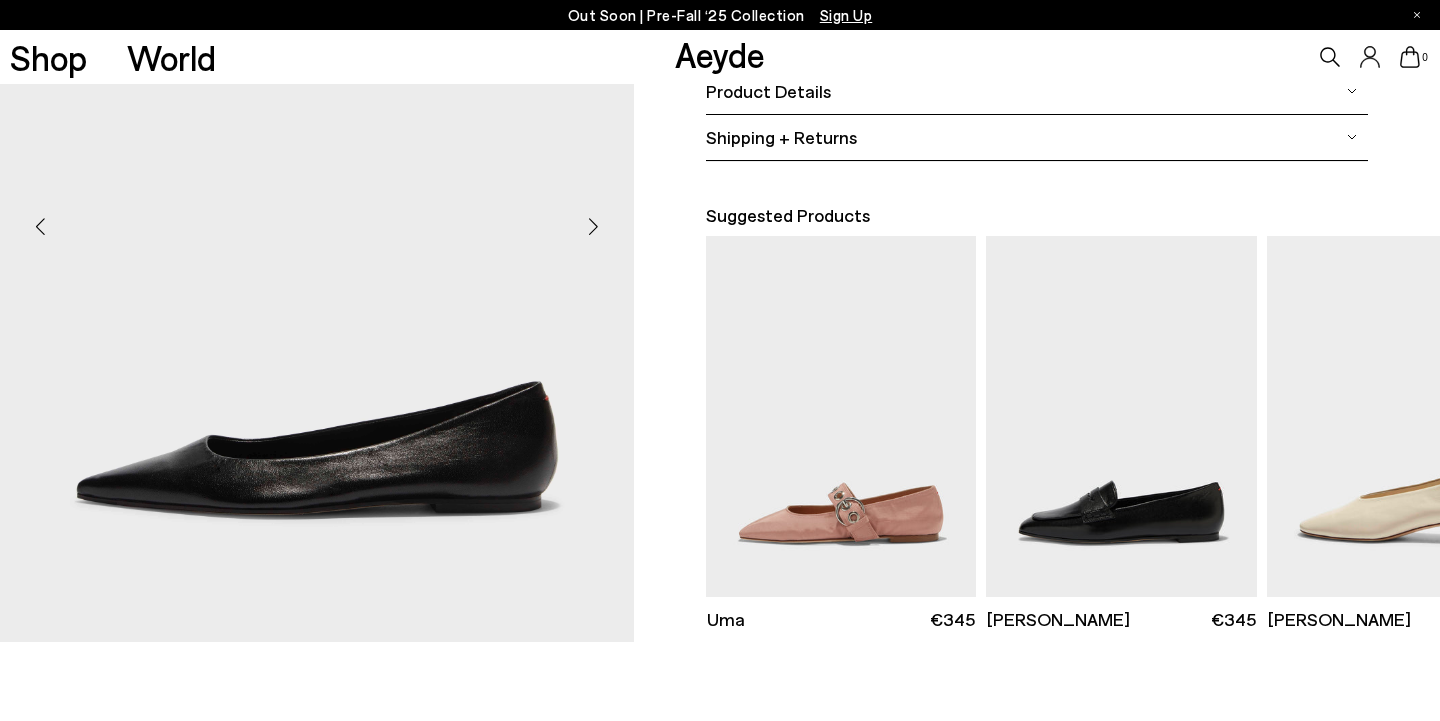 scroll, scrollTop: 460, scrollLeft: 0, axis: vertical 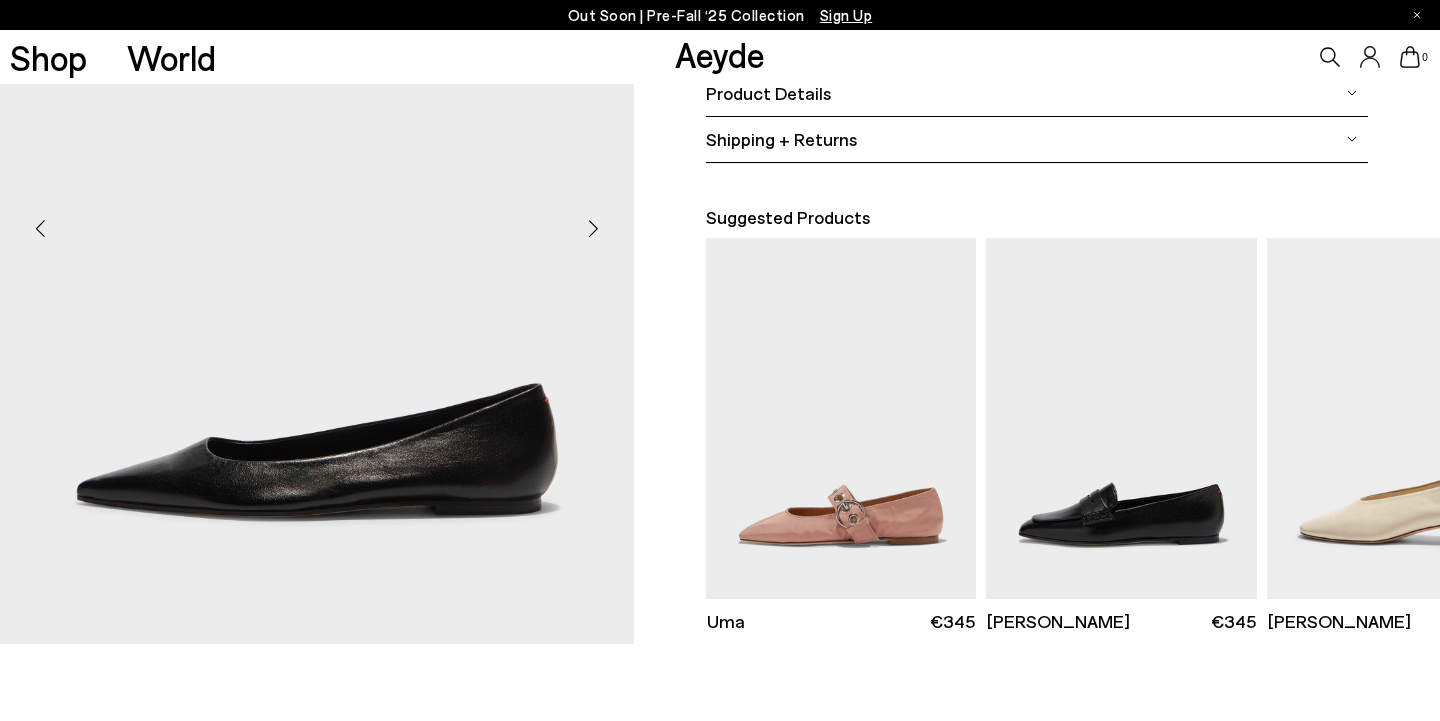 click at bounding box center (594, 229) 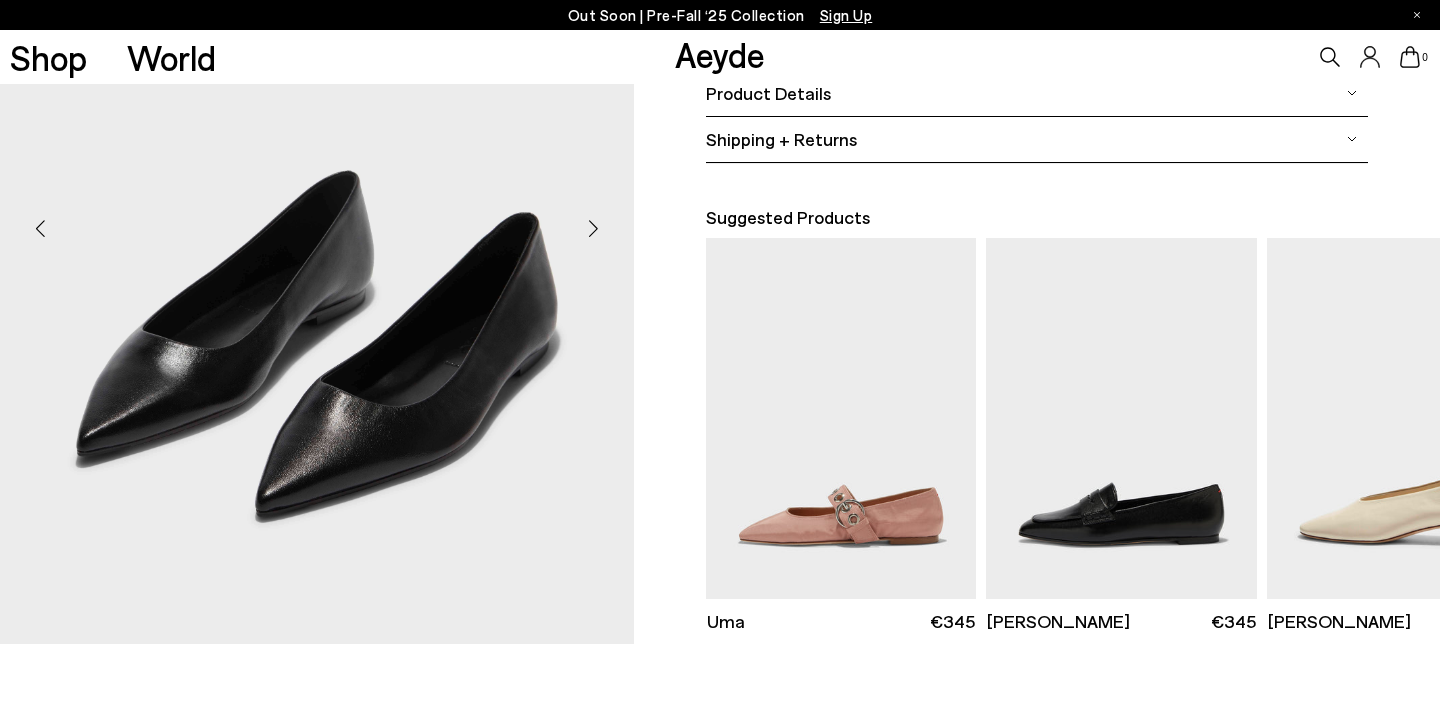 click at bounding box center (594, 229) 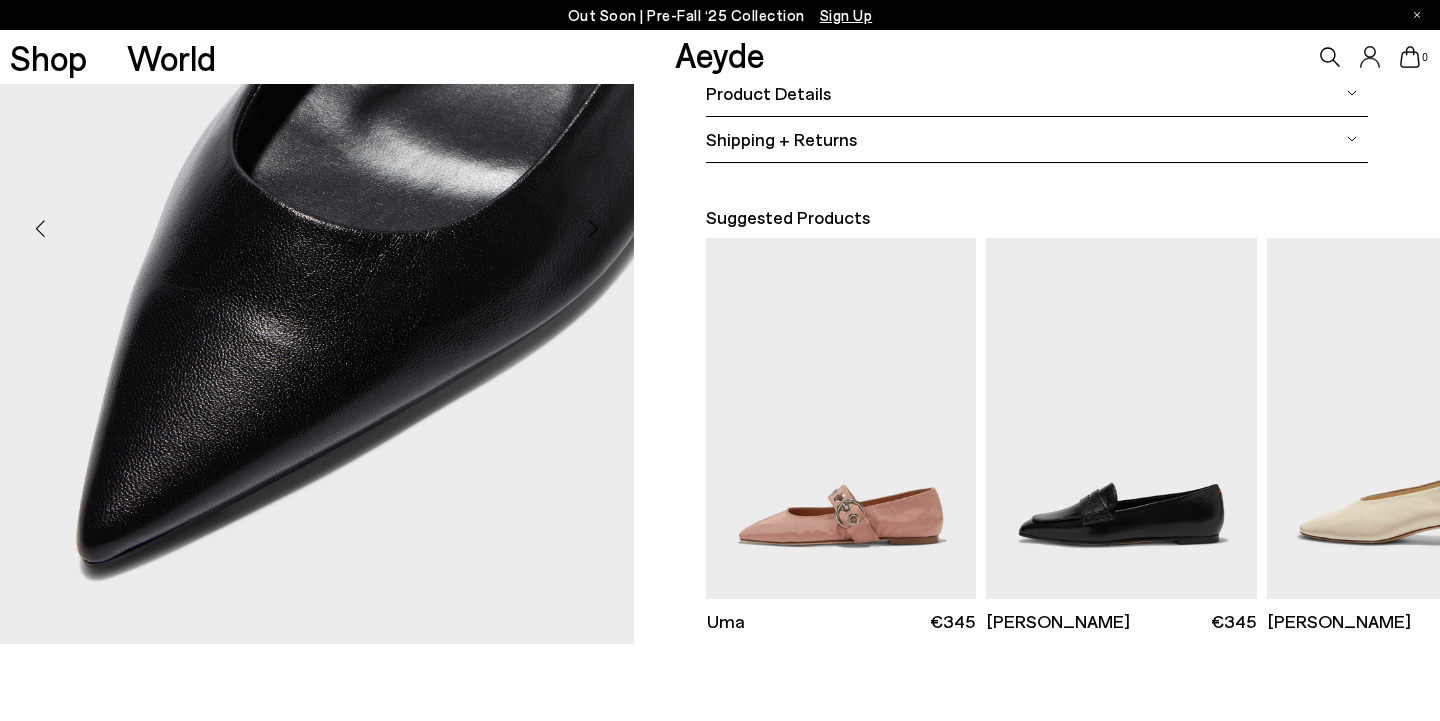 click at bounding box center [594, 229] 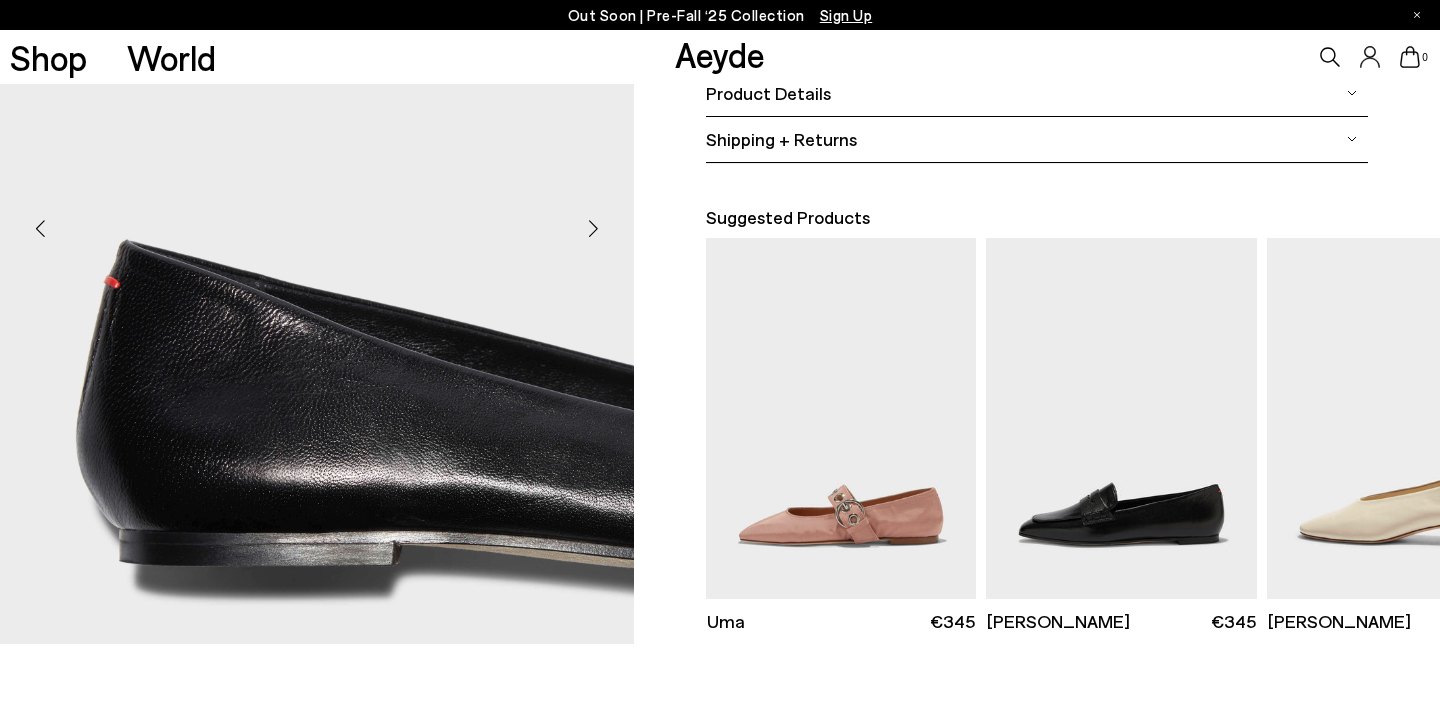 click at bounding box center (594, 229) 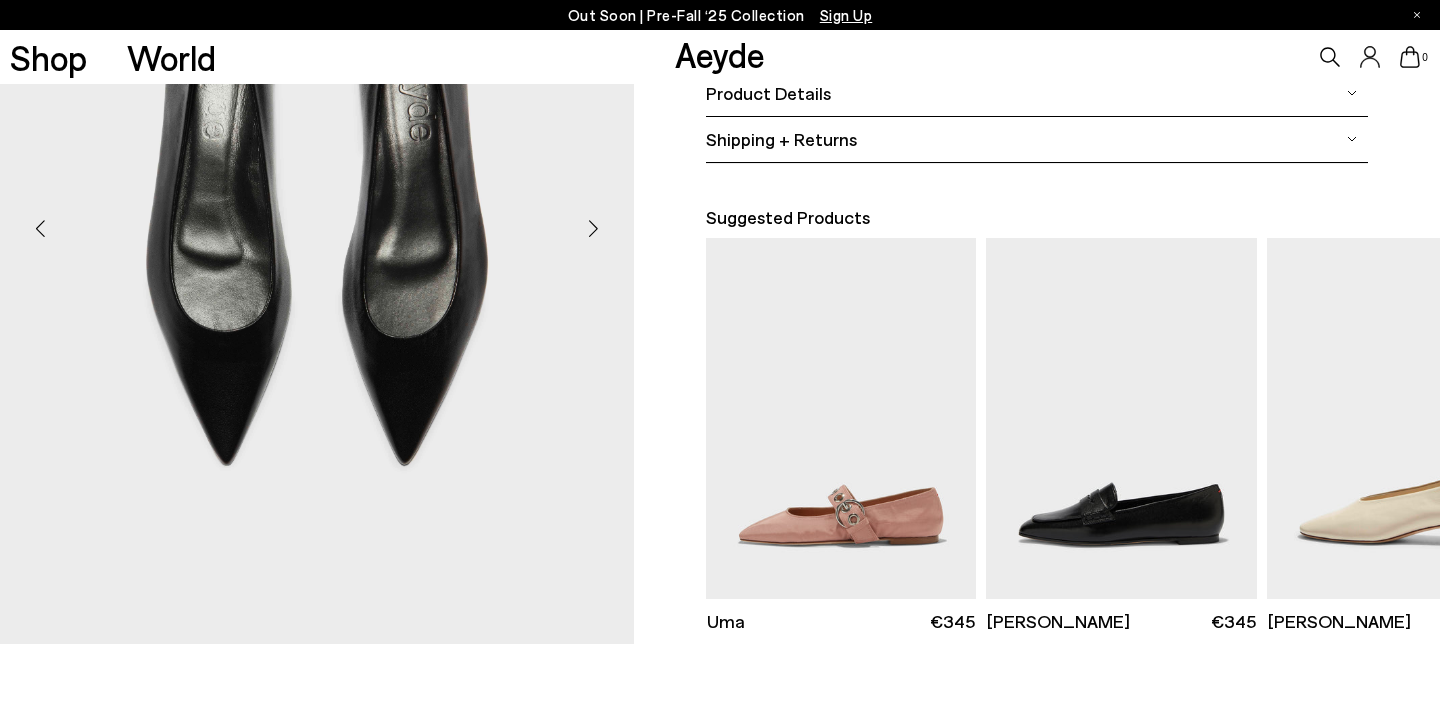 click at bounding box center (594, 229) 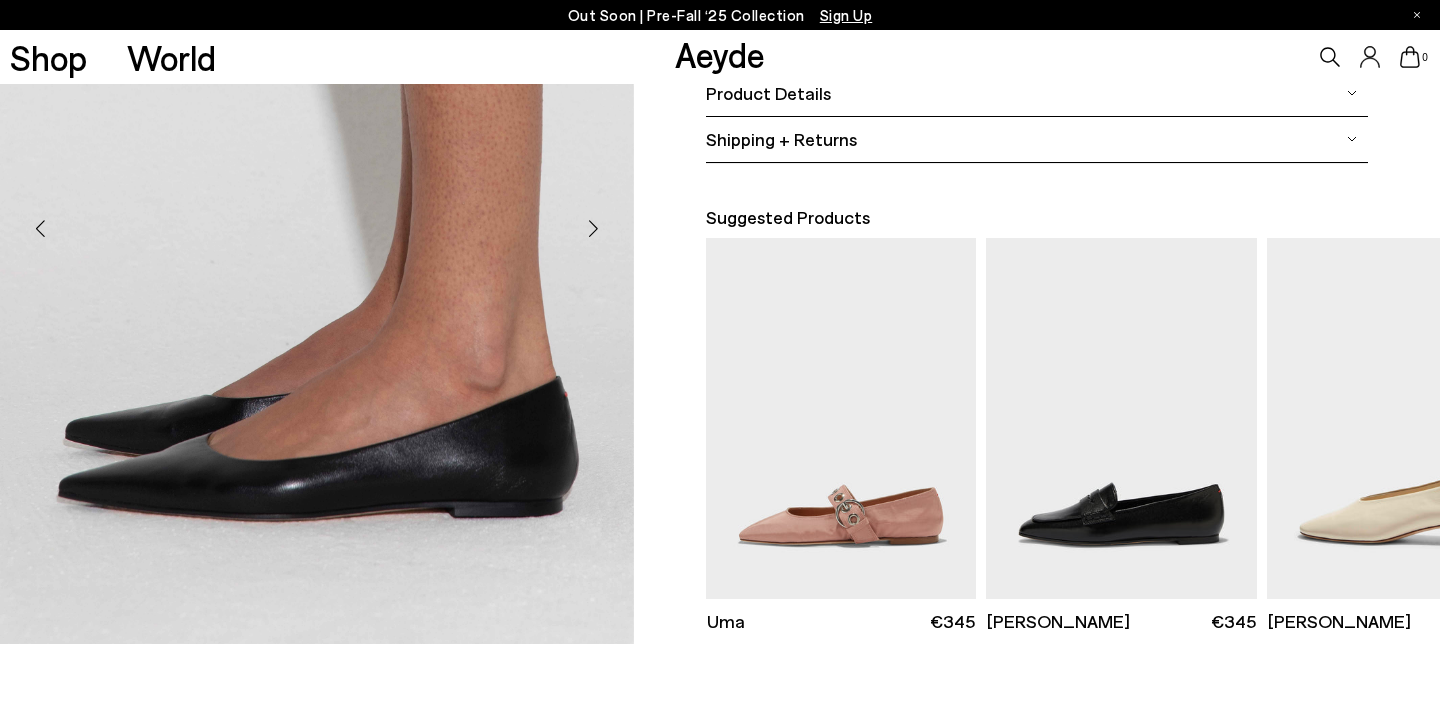 click at bounding box center (594, 229) 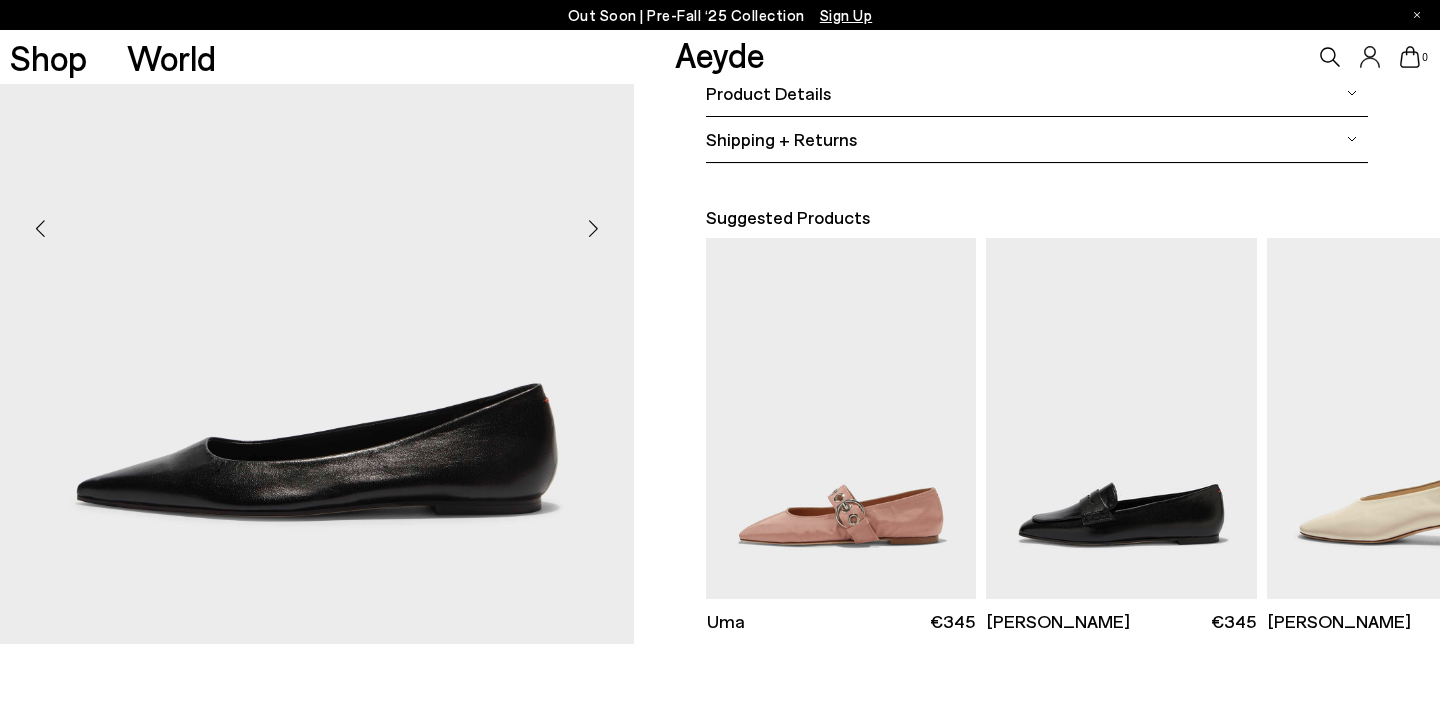 click at bounding box center [594, 229] 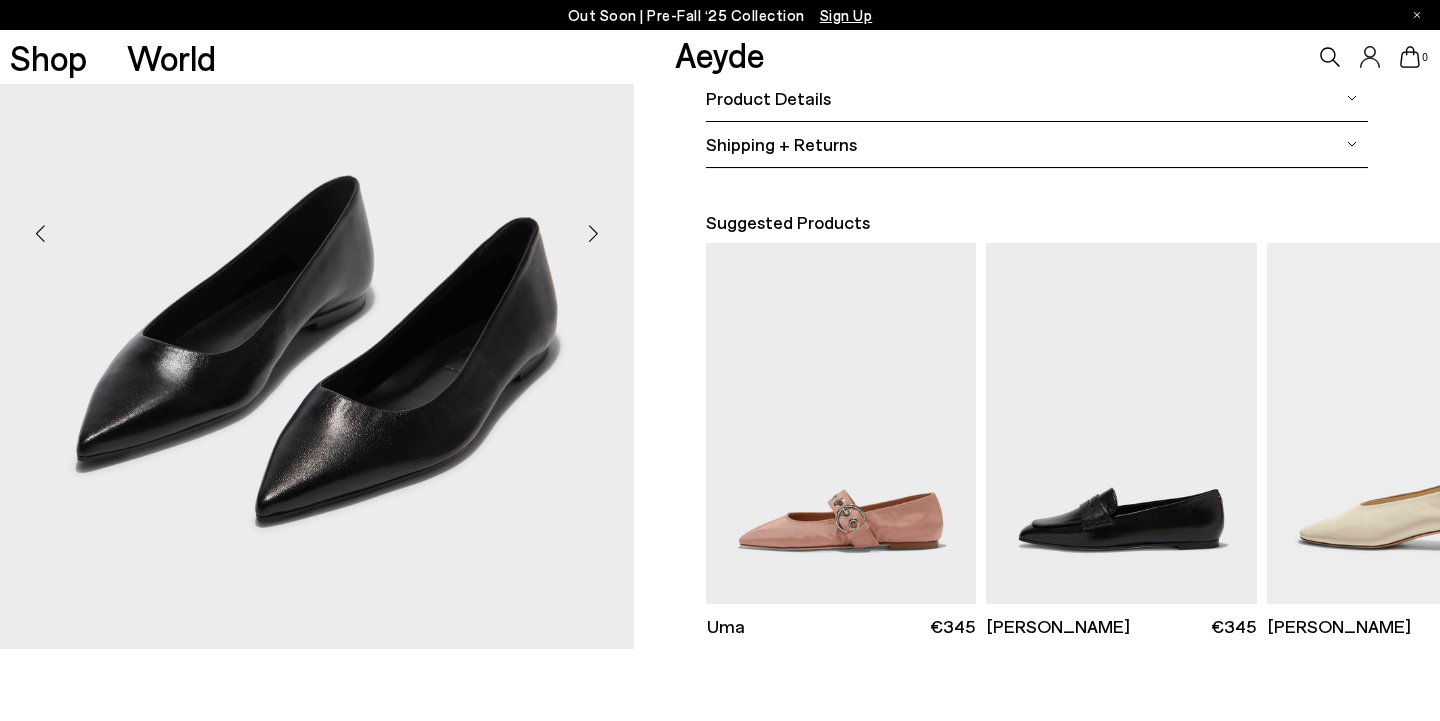 scroll, scrollTop: 532, scrollLeft: 0, axis: vertical 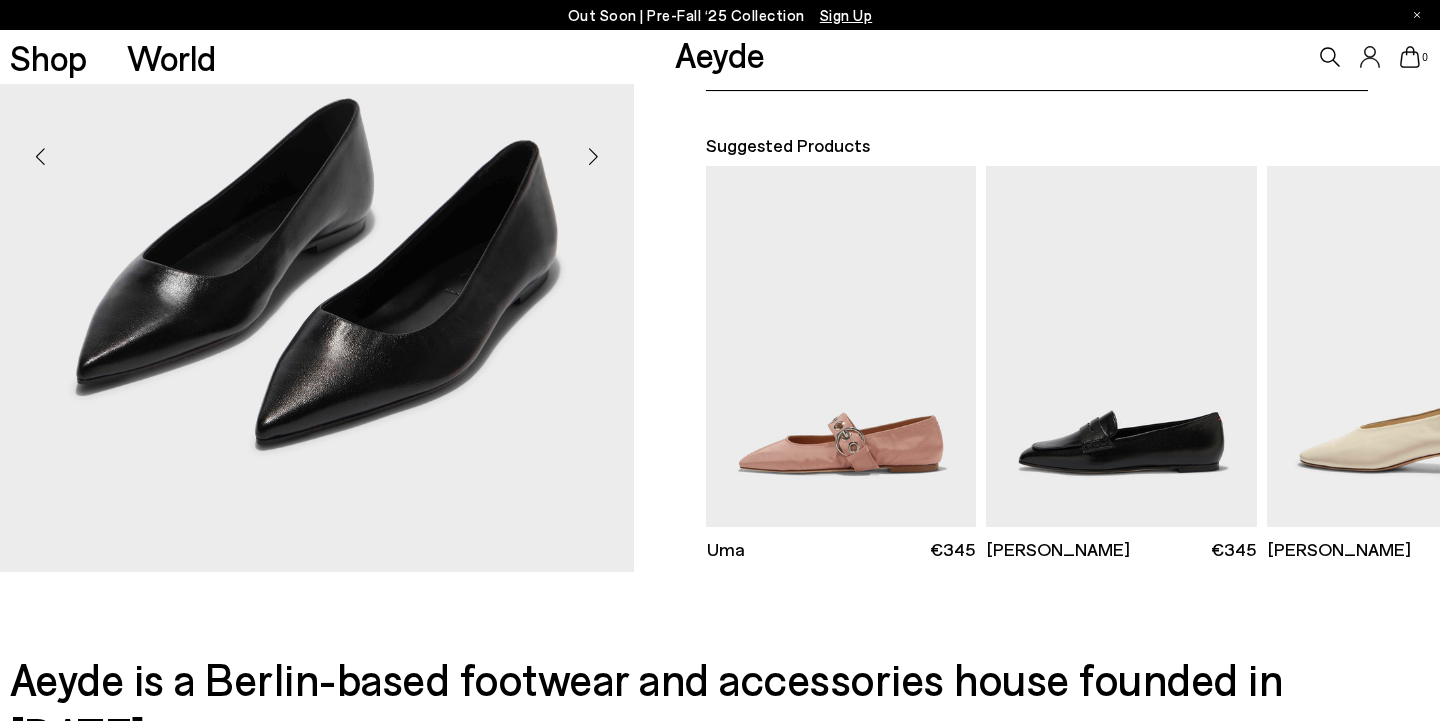 click at bounding box center [594, 157] 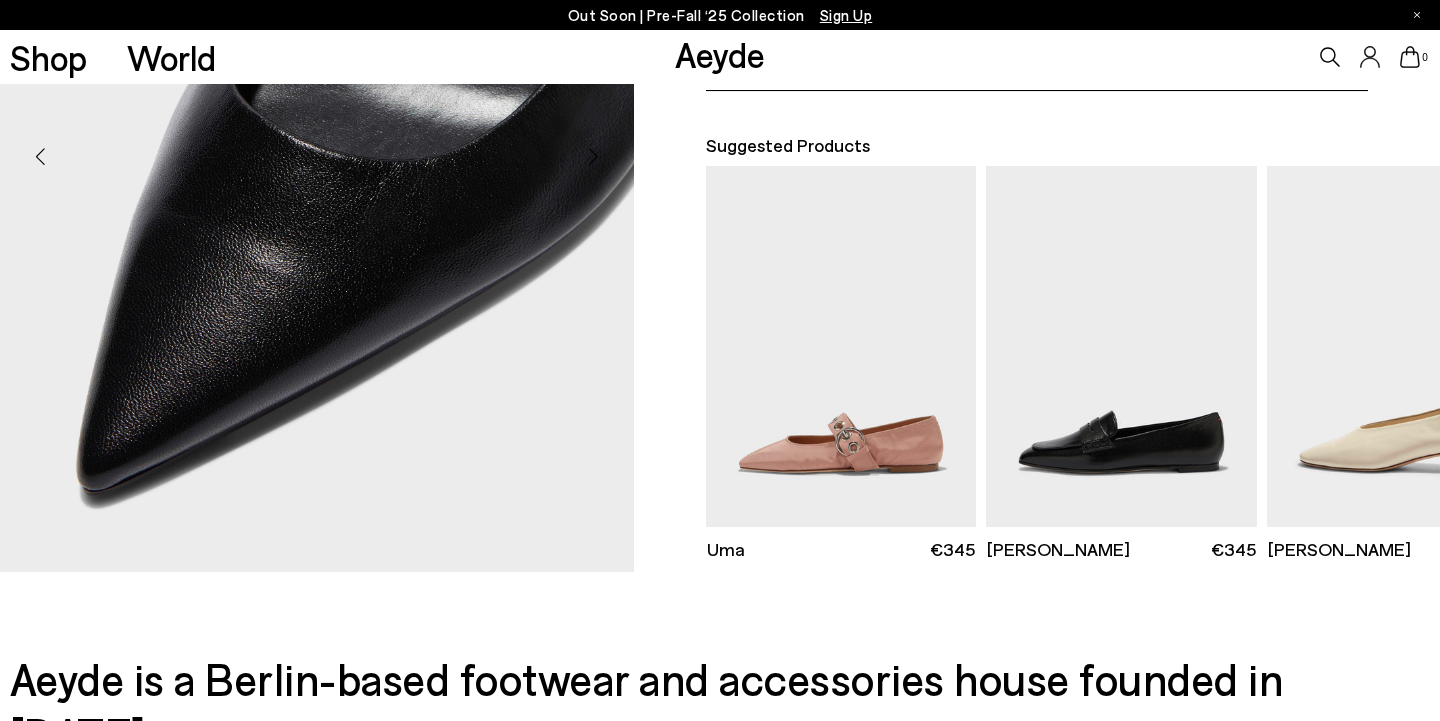 click at bounding box center (594, 157) 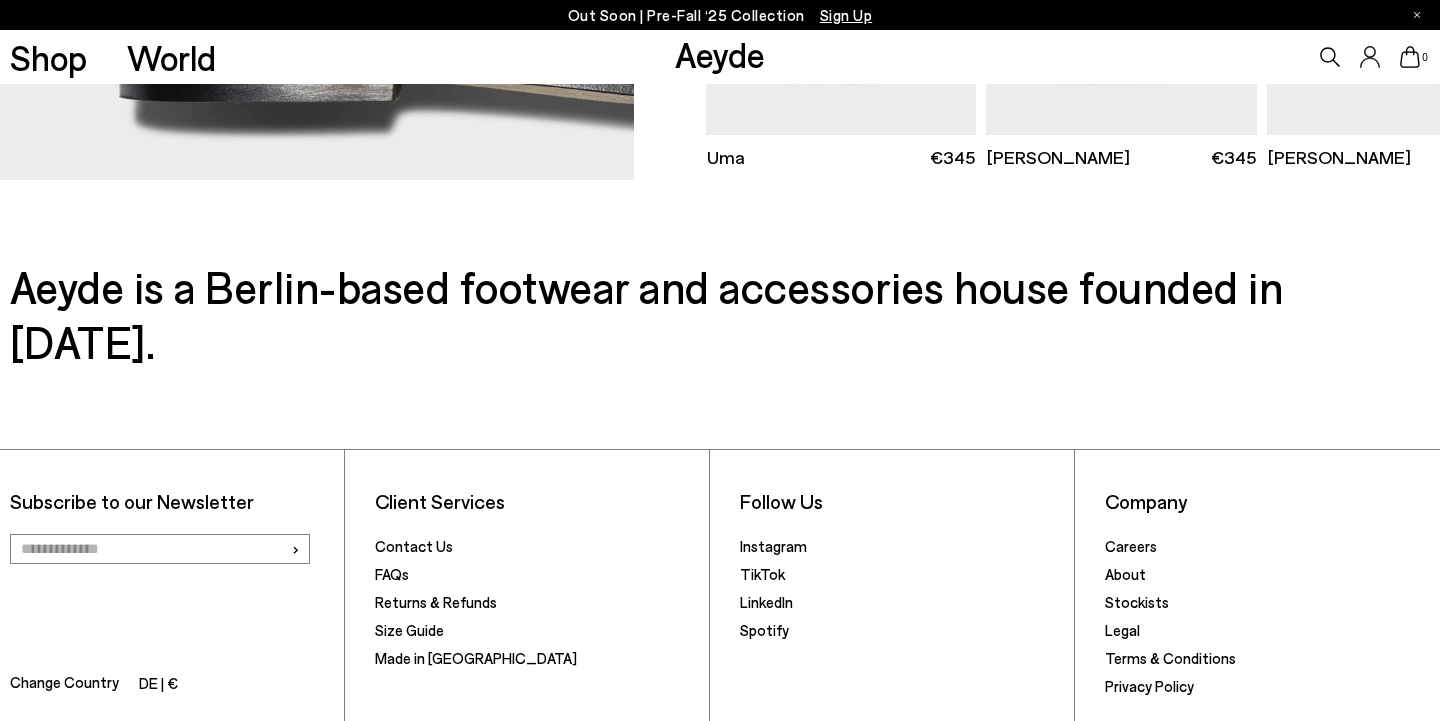 scroll, scrollTop: 993, scrollLeft: 0, axis: vertical 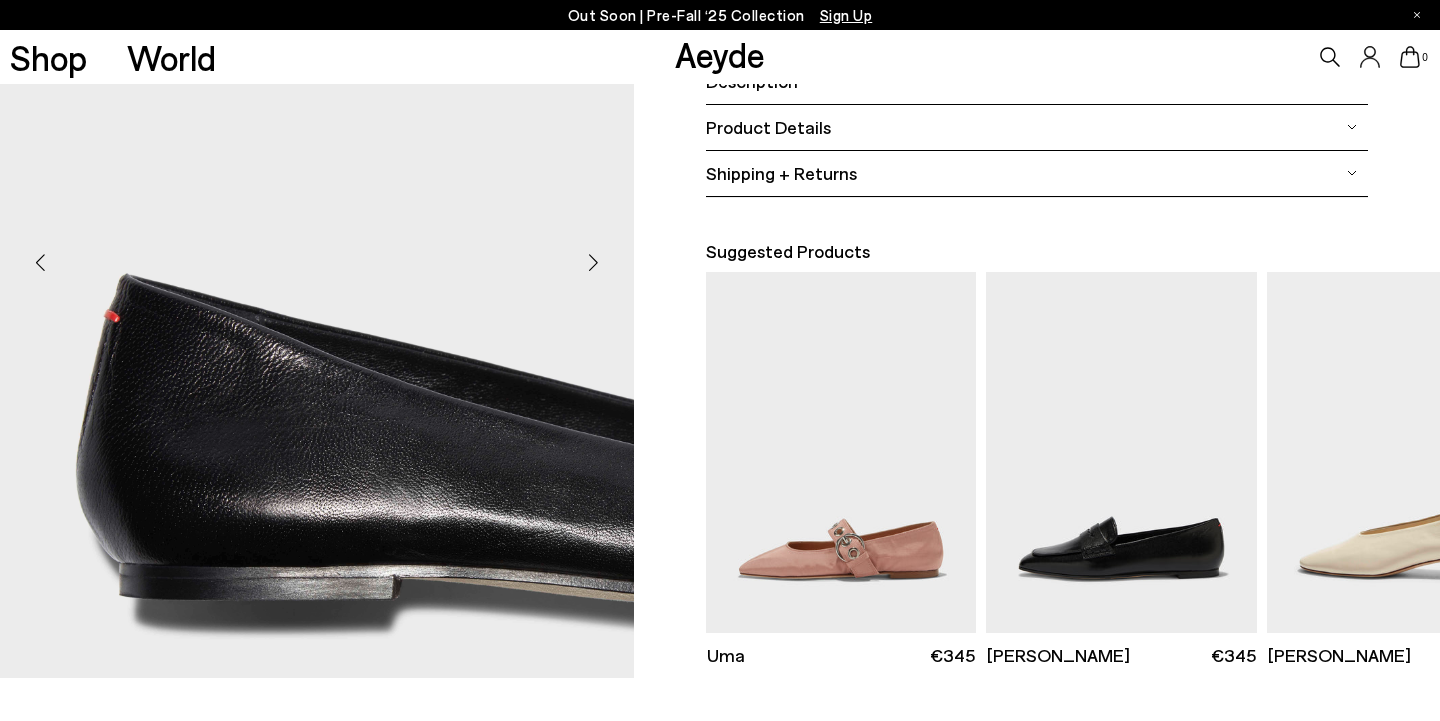 click at bounding box center (594, 263) 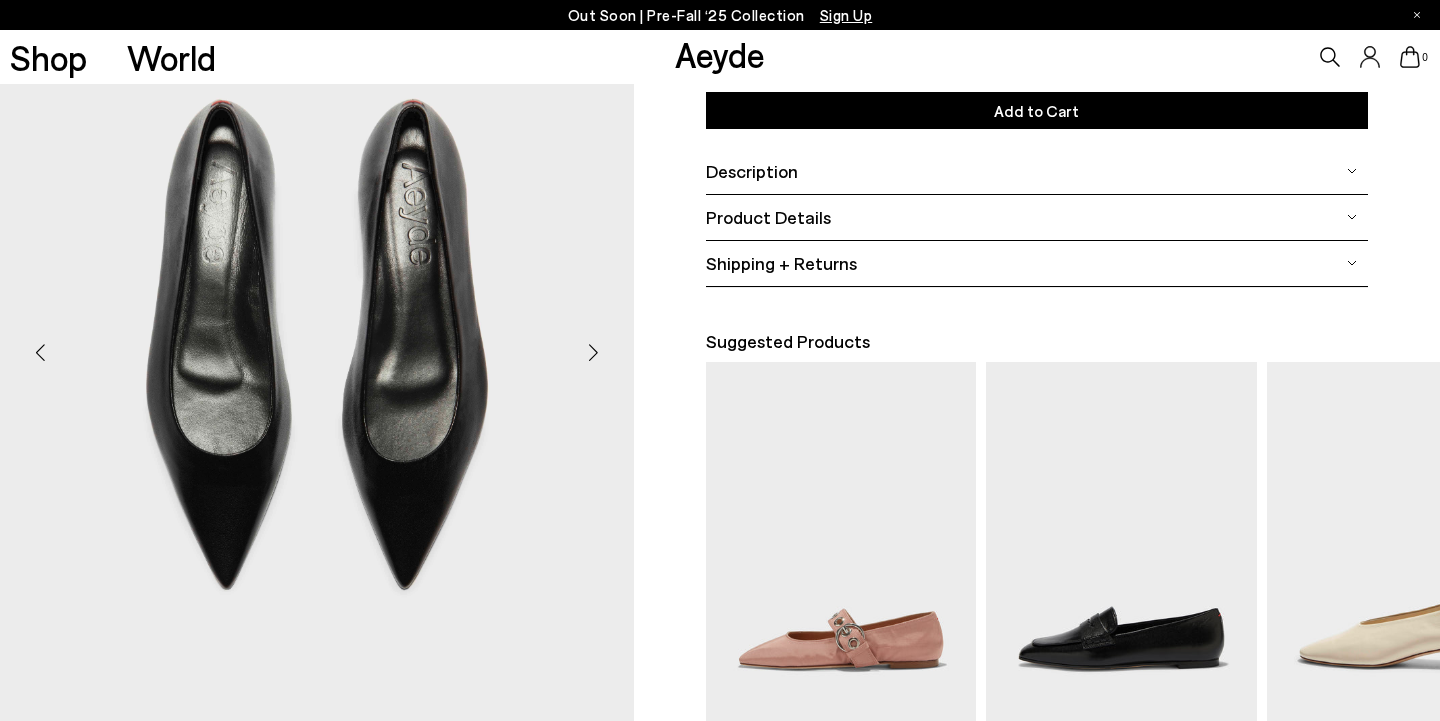 scroll, scrollTop: 325, scrollLeft: 0, axis: vertical 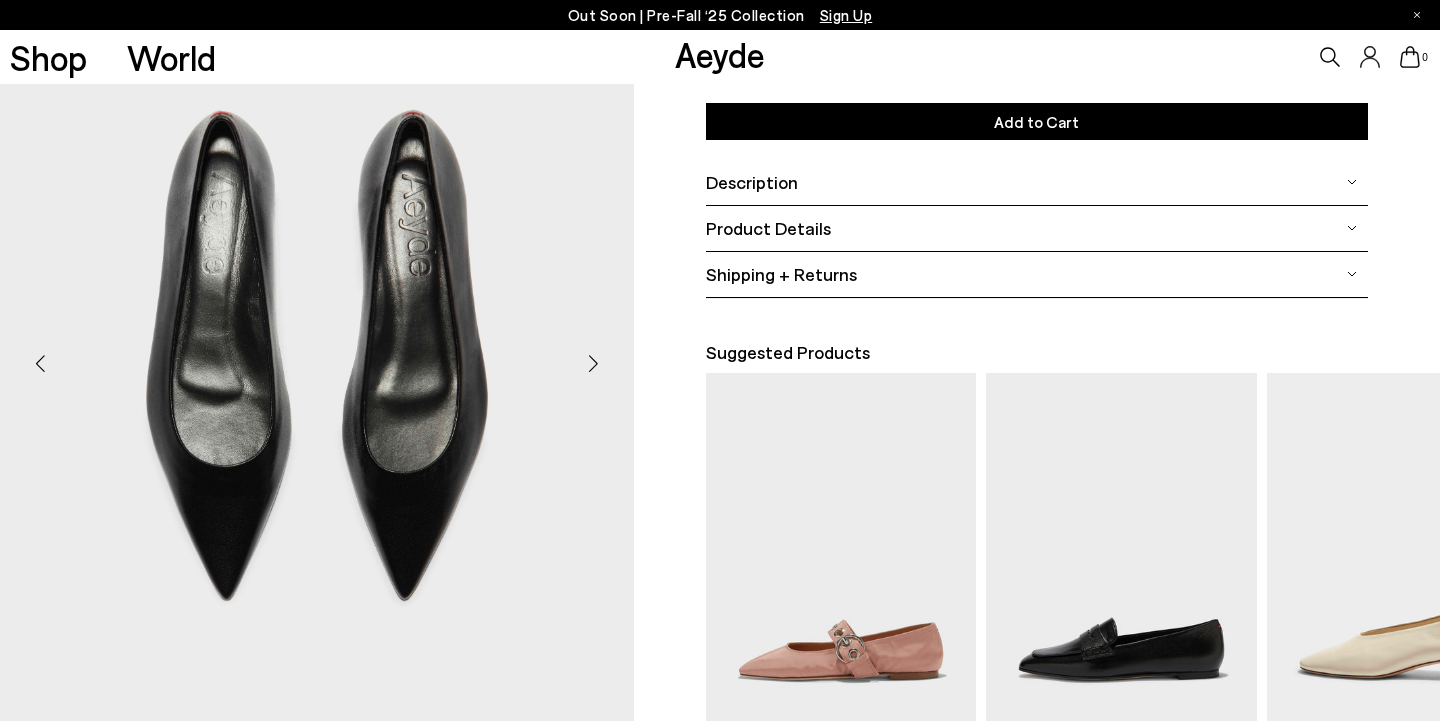 click on "Product Details" at bounding box center [768, 228] 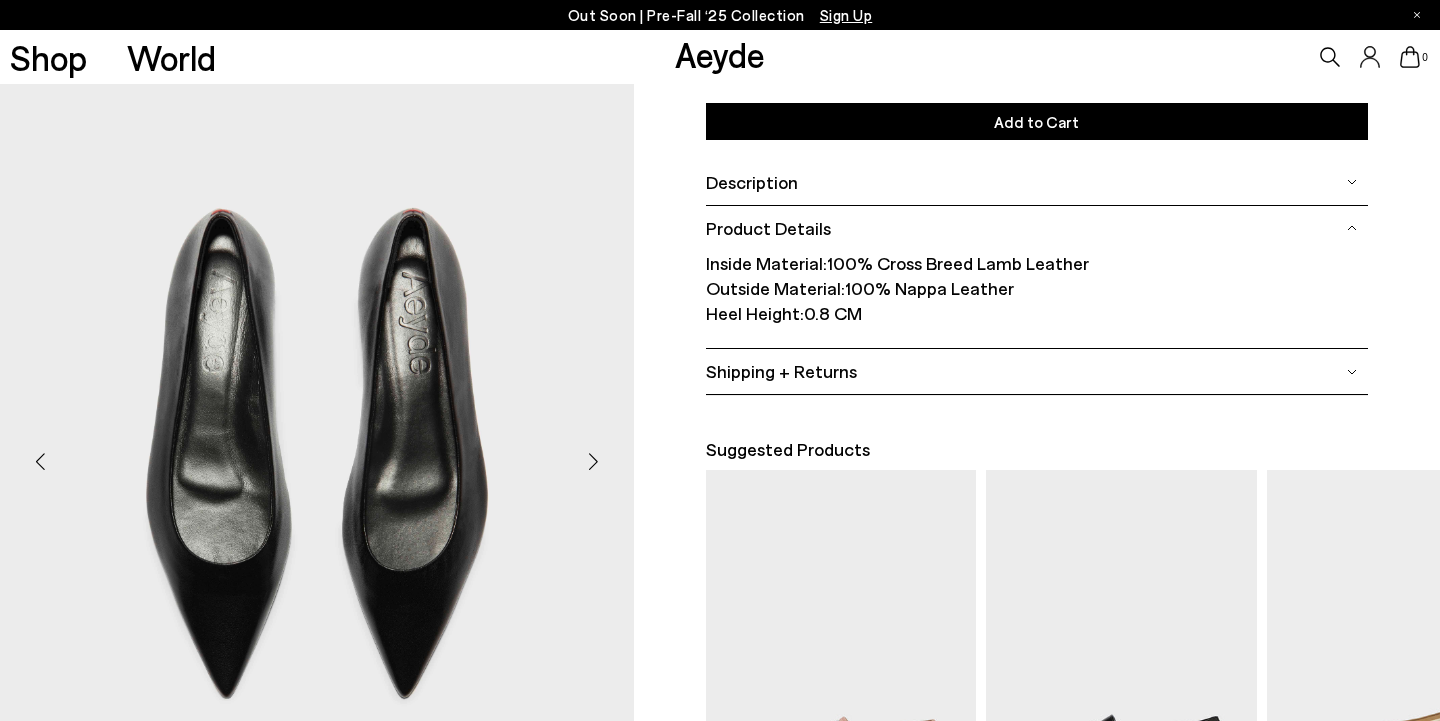 click on "Shipping + Returns" at bounding box center (781, 371) 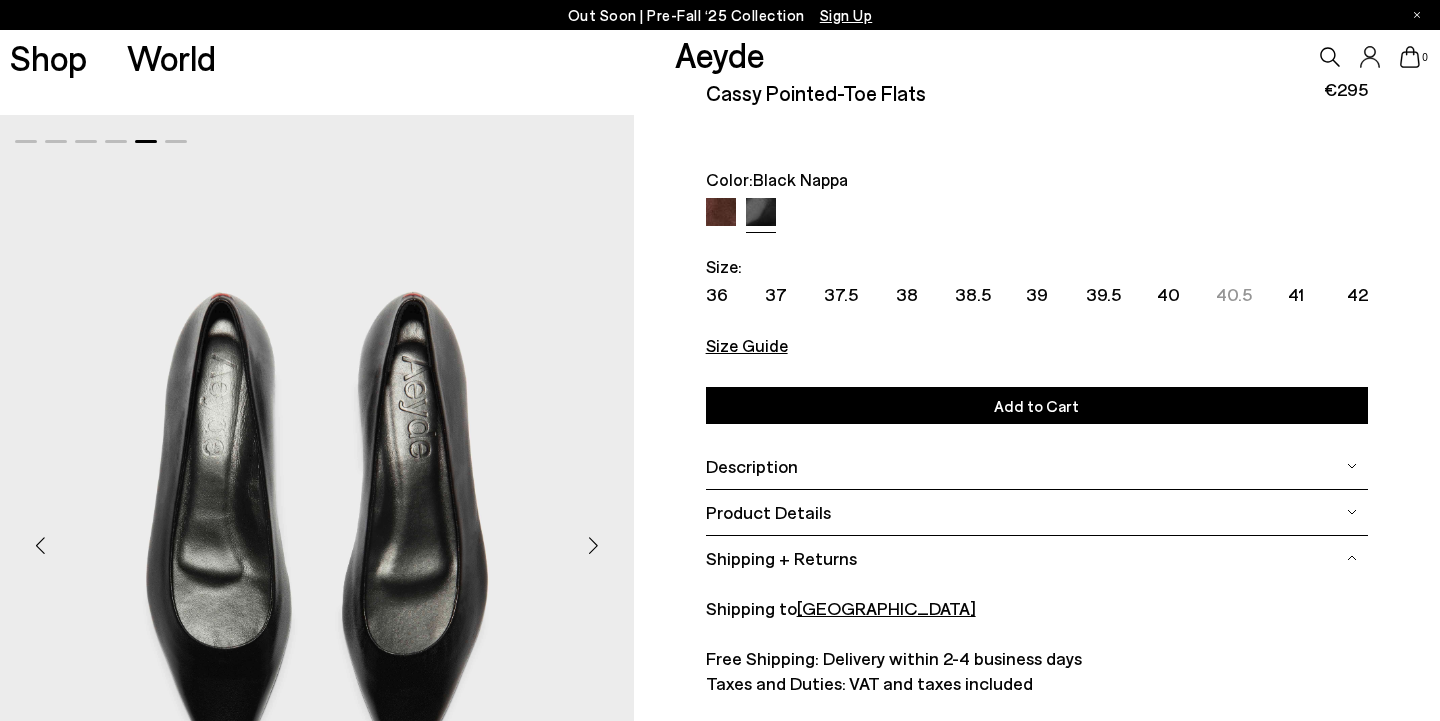 scroll, scrollTop: 37, scrollLeft: 0, axis: vertical 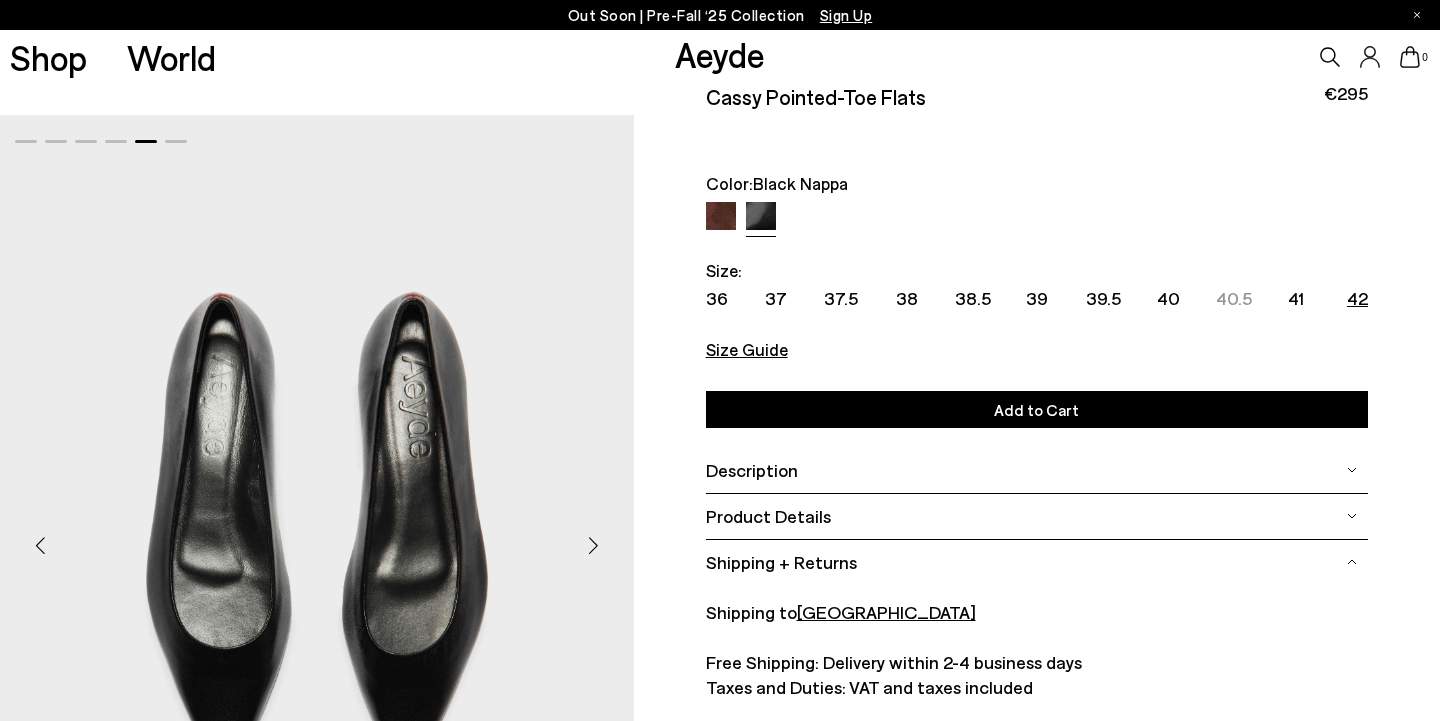 click on "42" at bounding box center [1357, 298] 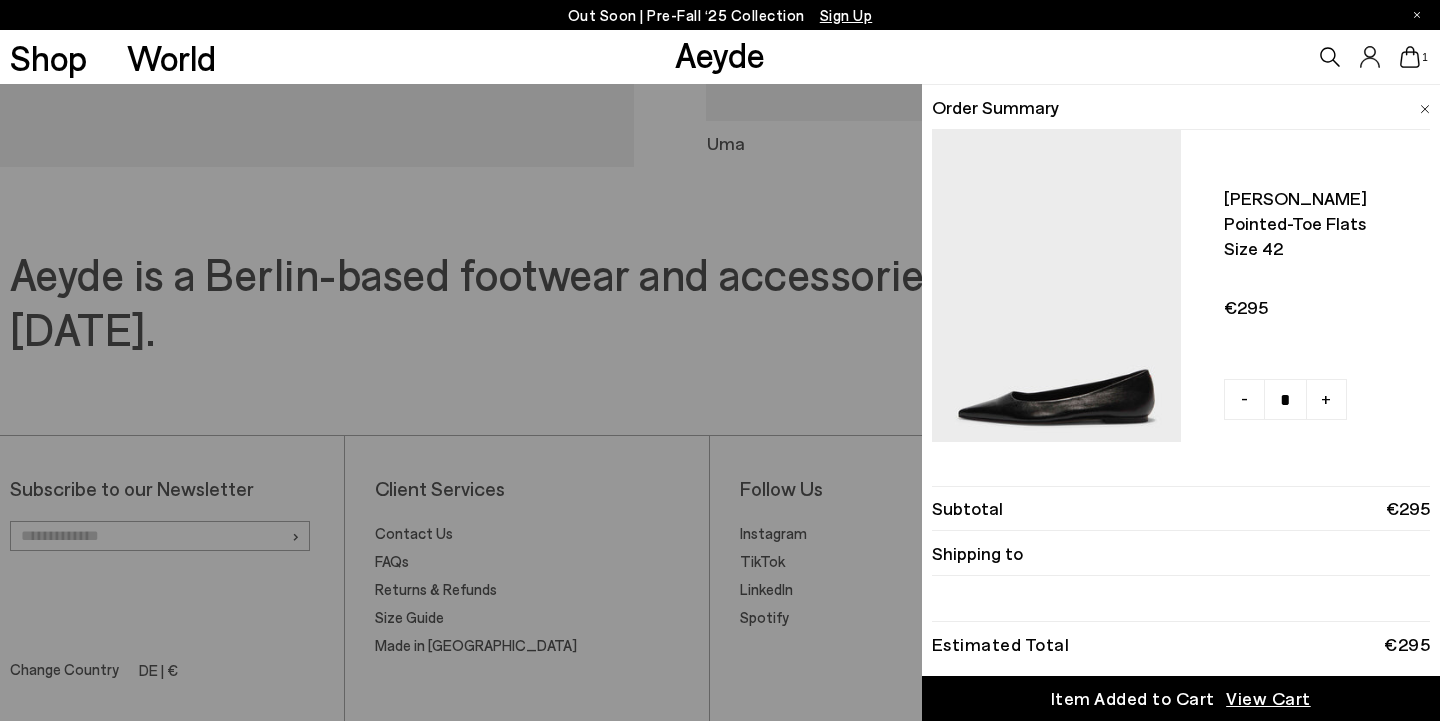 scroll, scrollTop: 1230, scrollLeft: 0, axis: vertical 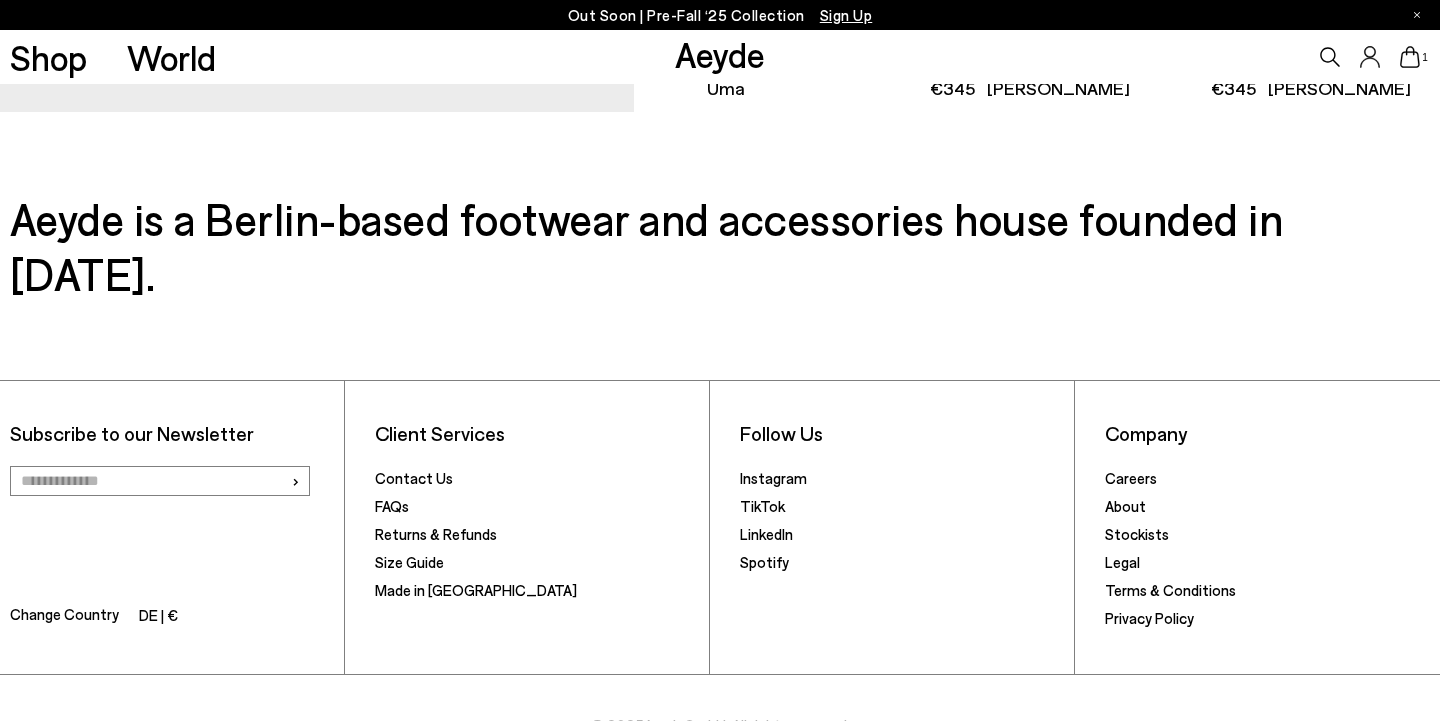 click 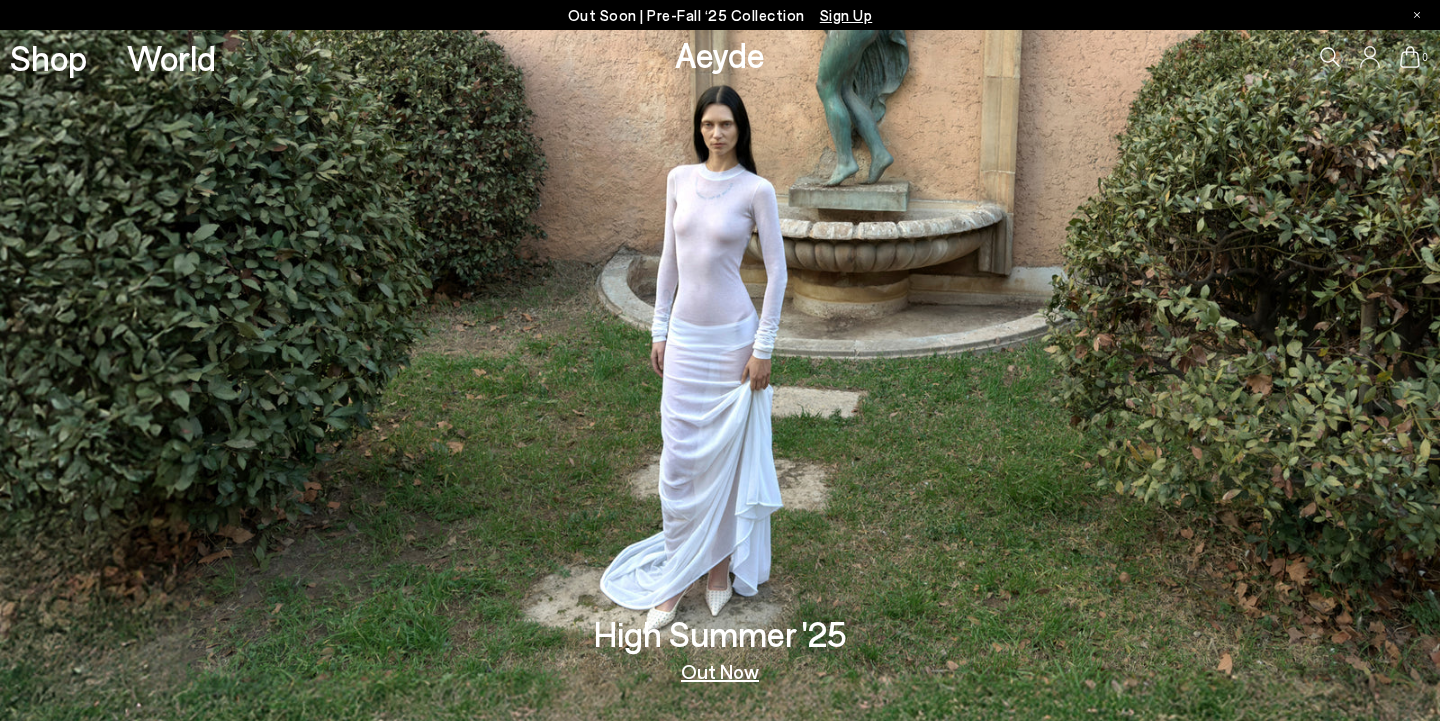 scroll, scrollTop: 0, scrollLeft: 0, axis: both 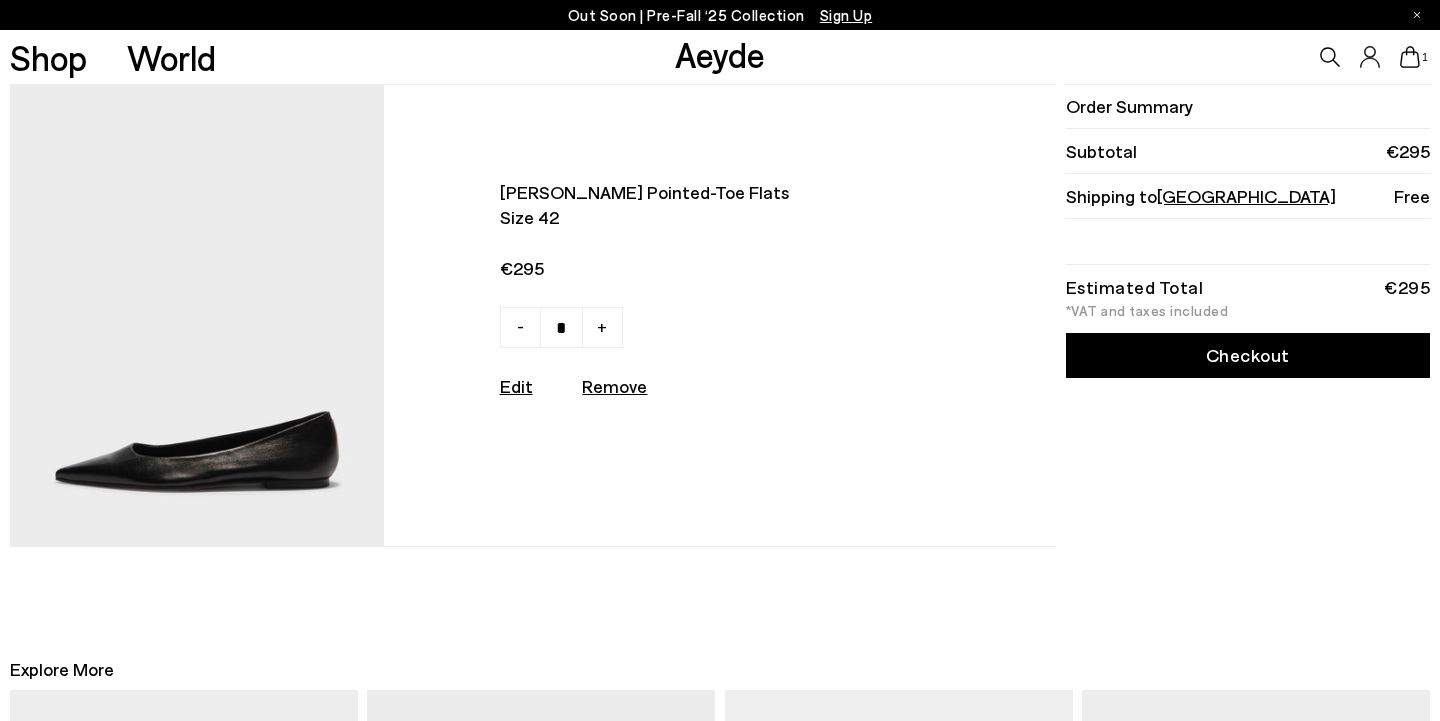click on "Checkout" at bounding box center [1248, 355] 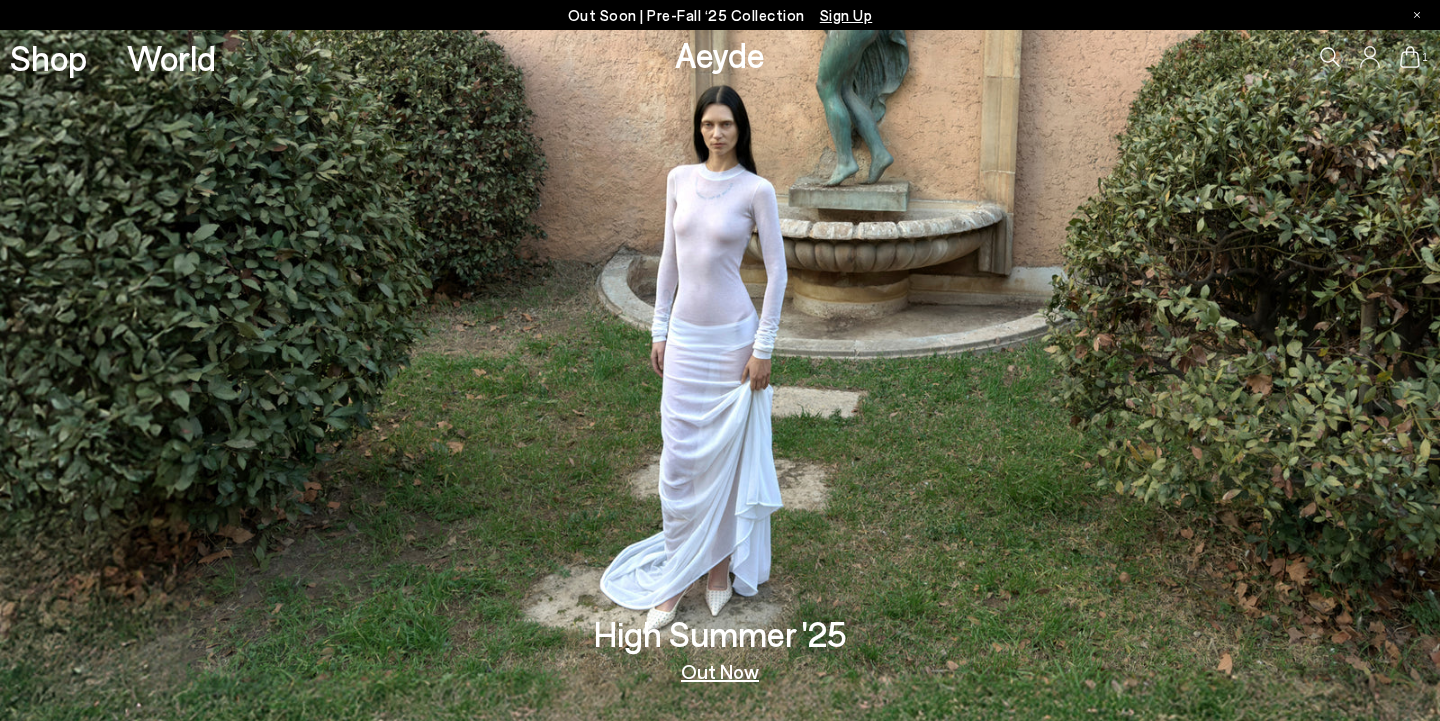 scroll, scrollTop: 0, scrollLeft: 0, axis: both 